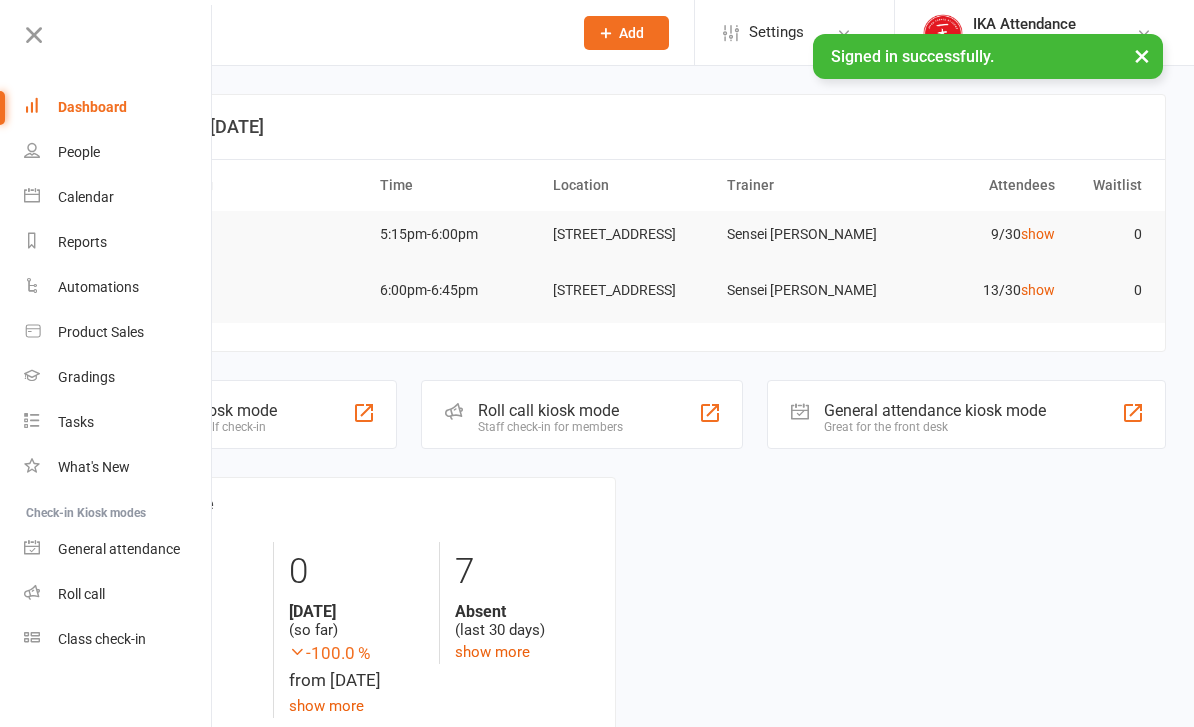 scroll, scrollTop: 0, scrollLeft: 0, axis: both 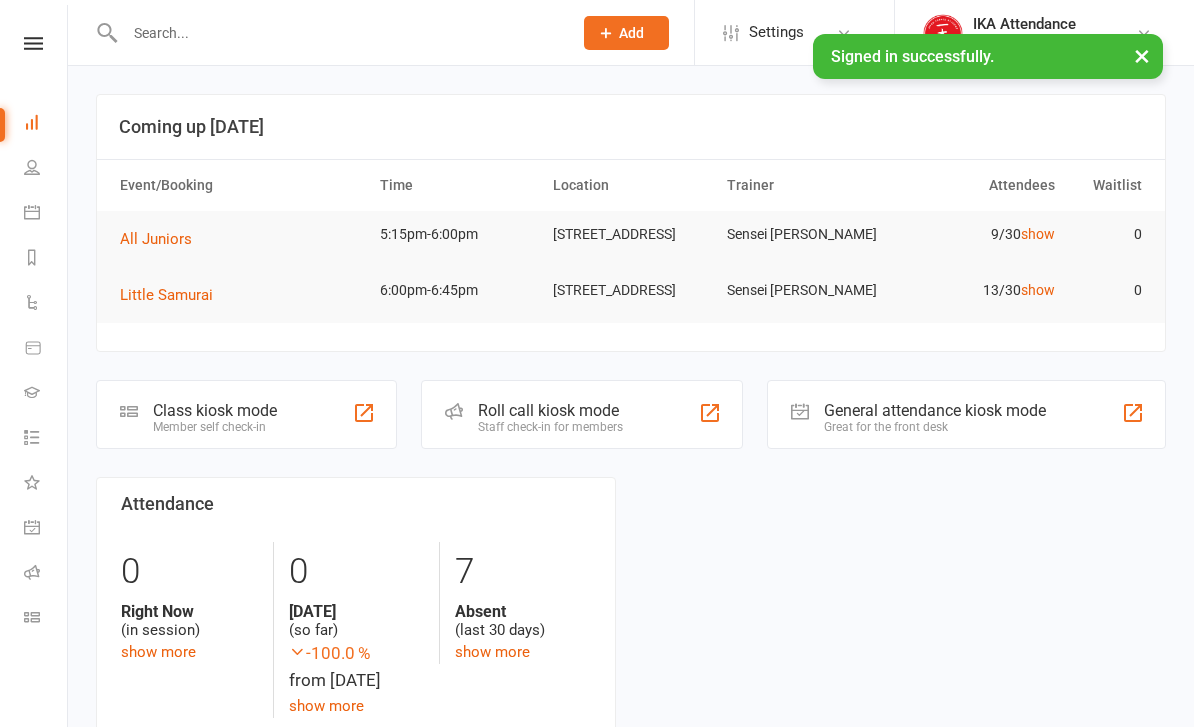 click at bounding box center [33, 43] 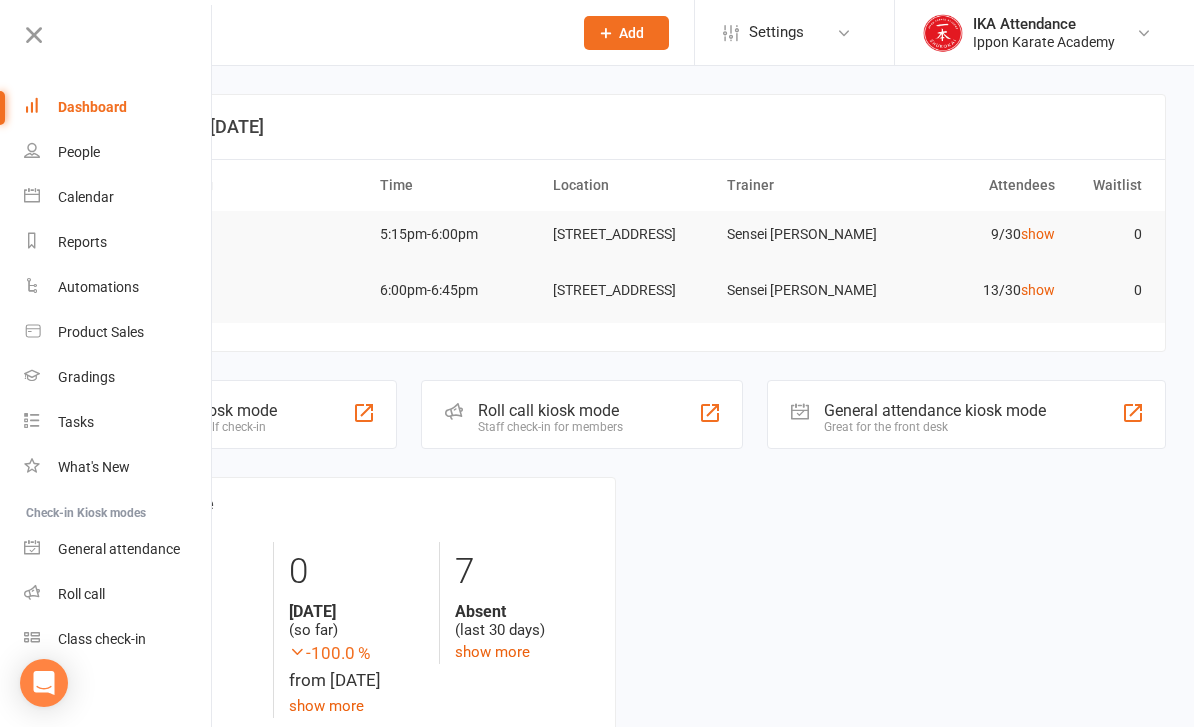 click on "Calendar" at bounding box center [118, 197] 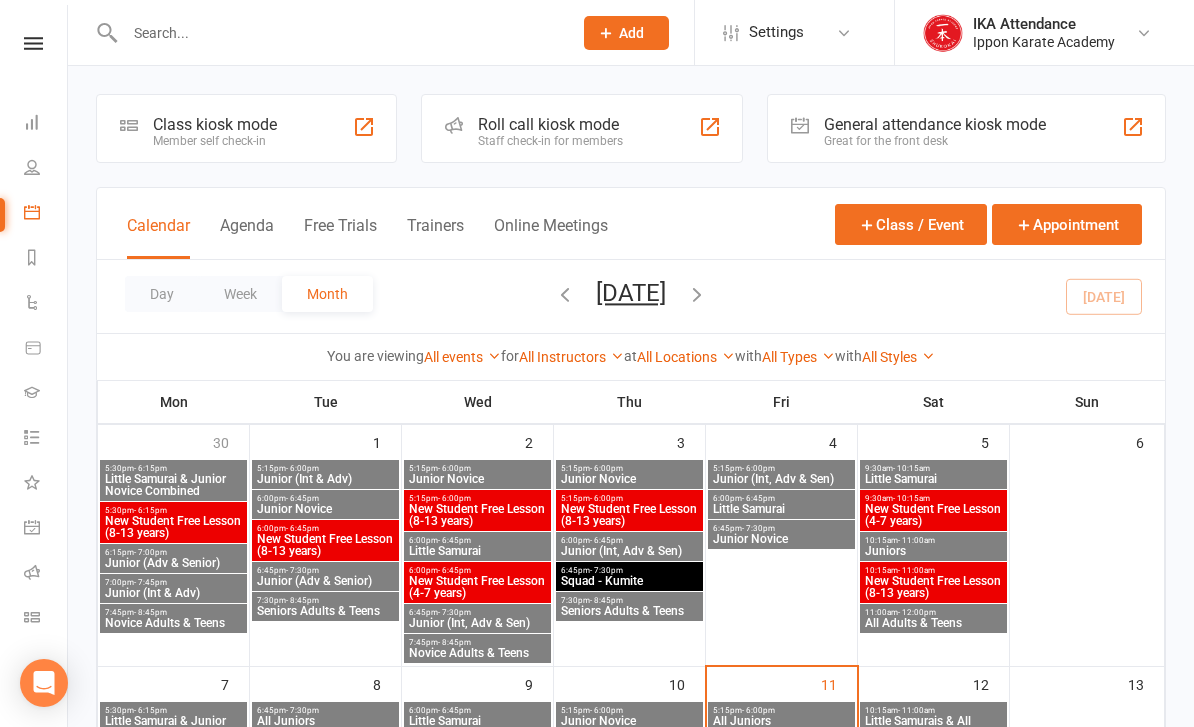 click at bounding box center (33, 43) 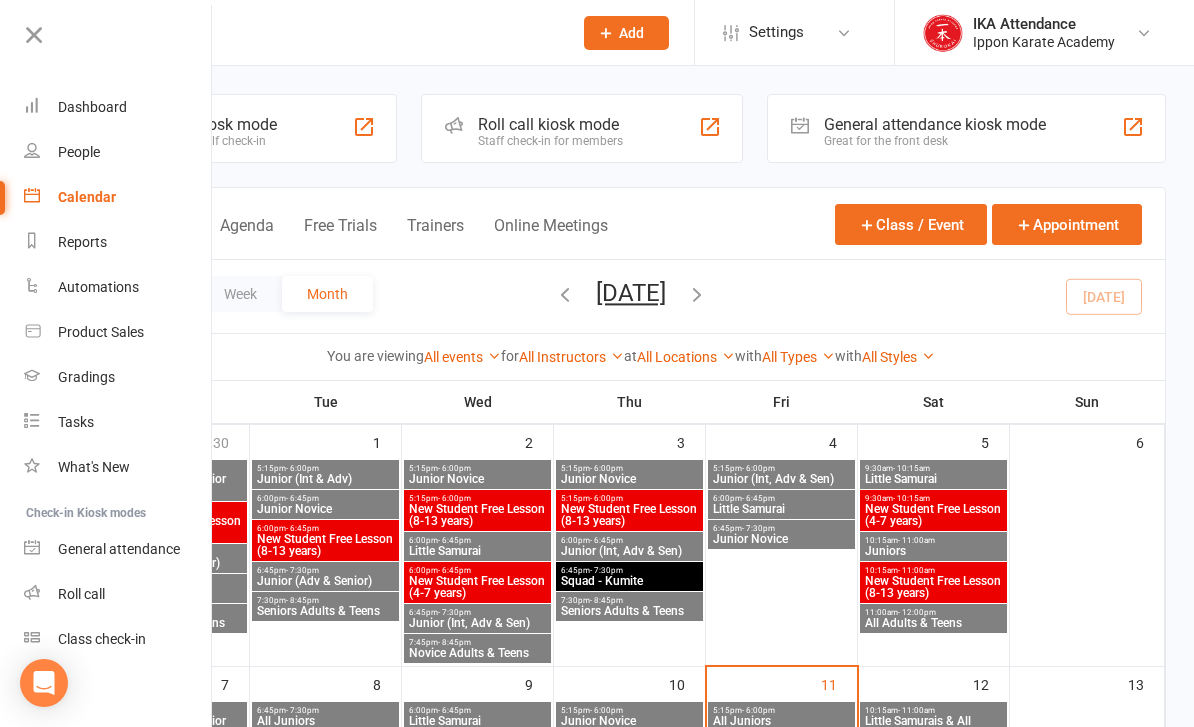 click on "Roll call" at bounding box center (118, 594) 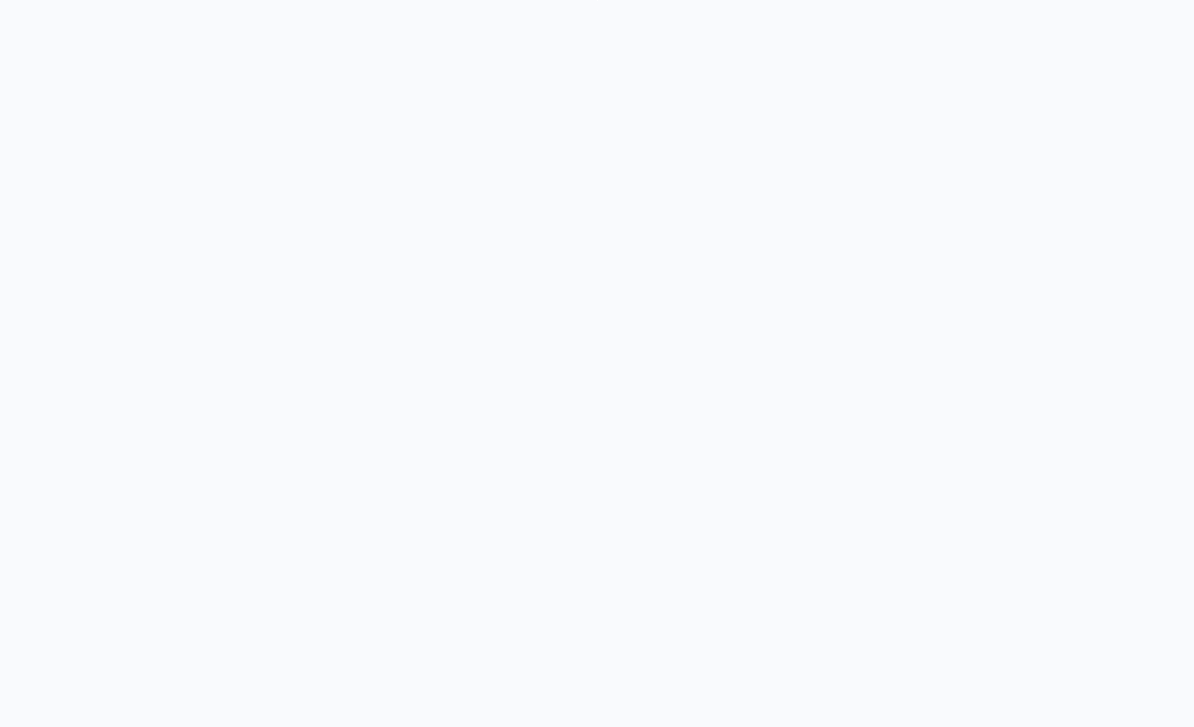 scroll, scrollTop: 0, scrollLeft: 0, axis: both 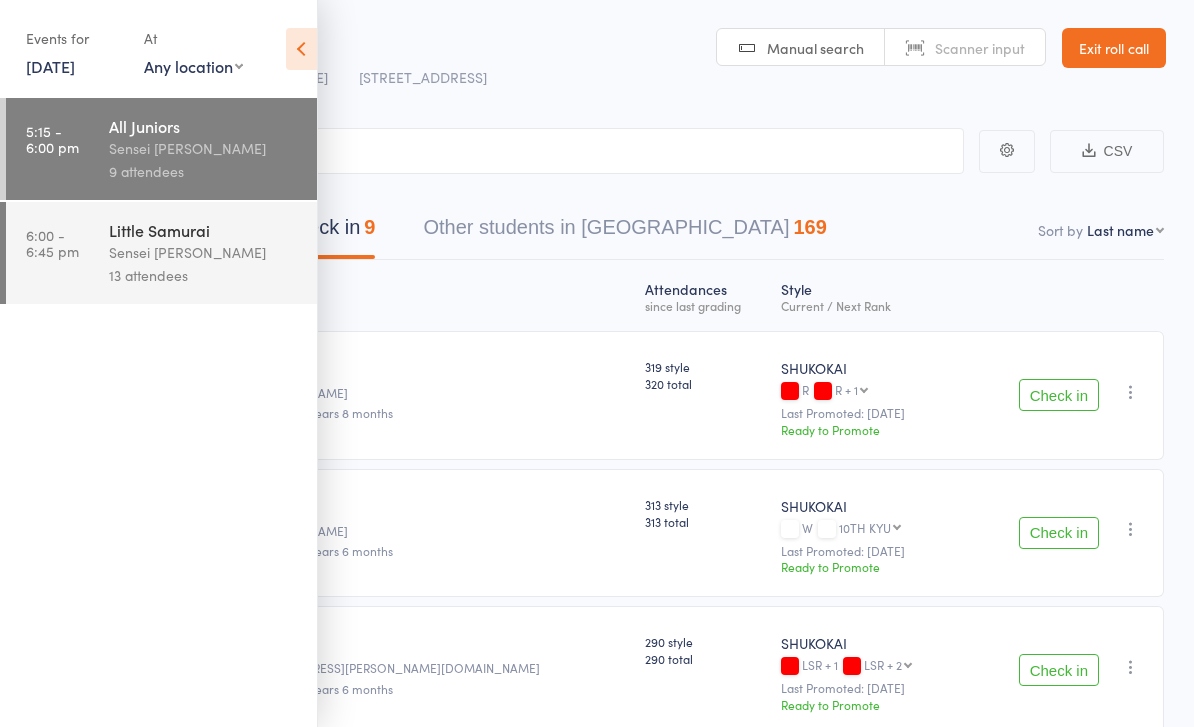 click on "Events for 11 Jul, 2025 11 Jul, 2025
July 2025
Sun Mon Tue Wed Thu Fri Sat
27
29
30
01
02
03
04
05
28
06
07
08
09
10
11
12
29
13
14
15
16
17
18
19
30
20
21
22
23
24
25
26
31
27
28
29
30
31
01
02" at bounding box center (158, 50) 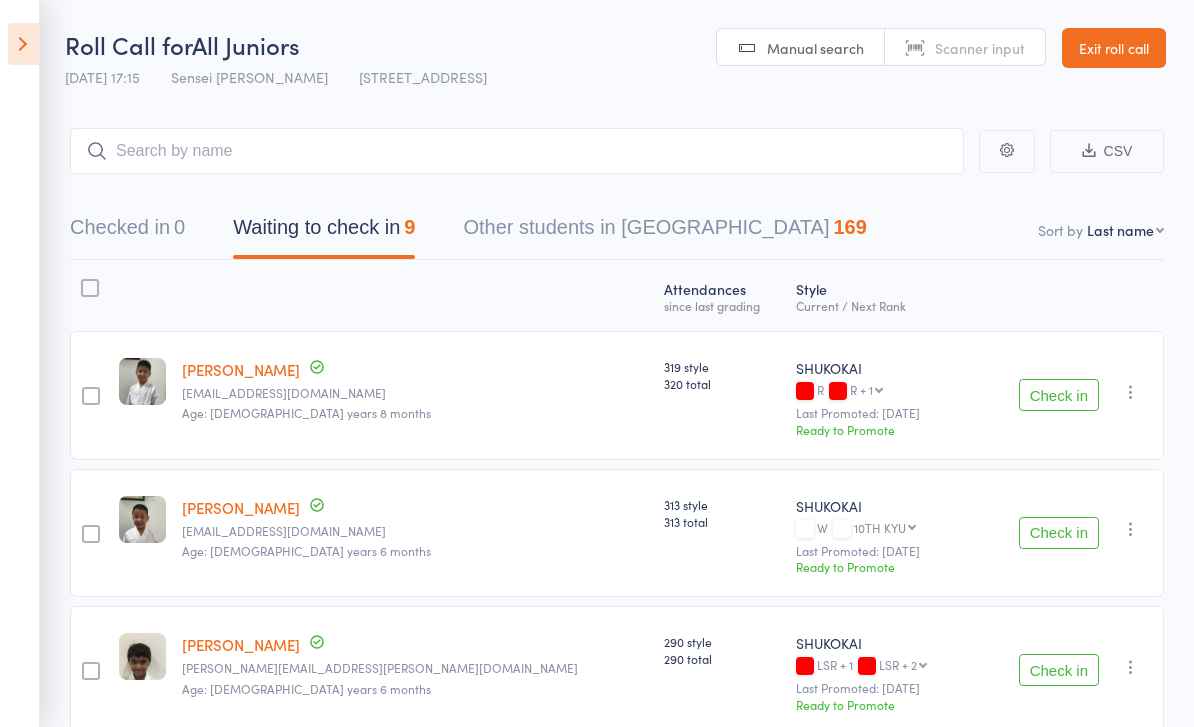 click at bounding box center [23, 44] 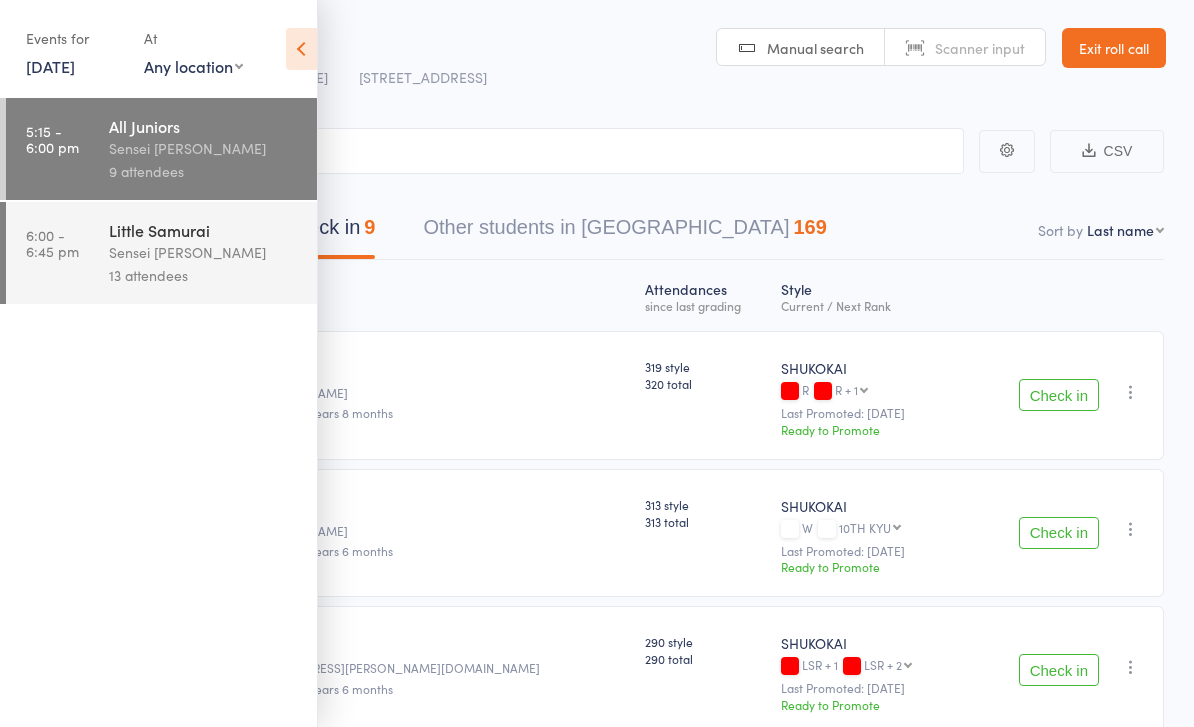 click on "Events for 11 Jul, 2025 11 Jul, 2025
July 2025
Sun Mon Tue Wed Thu Fri Sat
27
29
30
01
02
03
04
05
28
06
07
08
09
10
11
12
29
13
14
15
16
17
18
19
30
20
21
22
23
24
25
26
31
27
28
29
30
31
01
02" at bounding box center [158, 50] 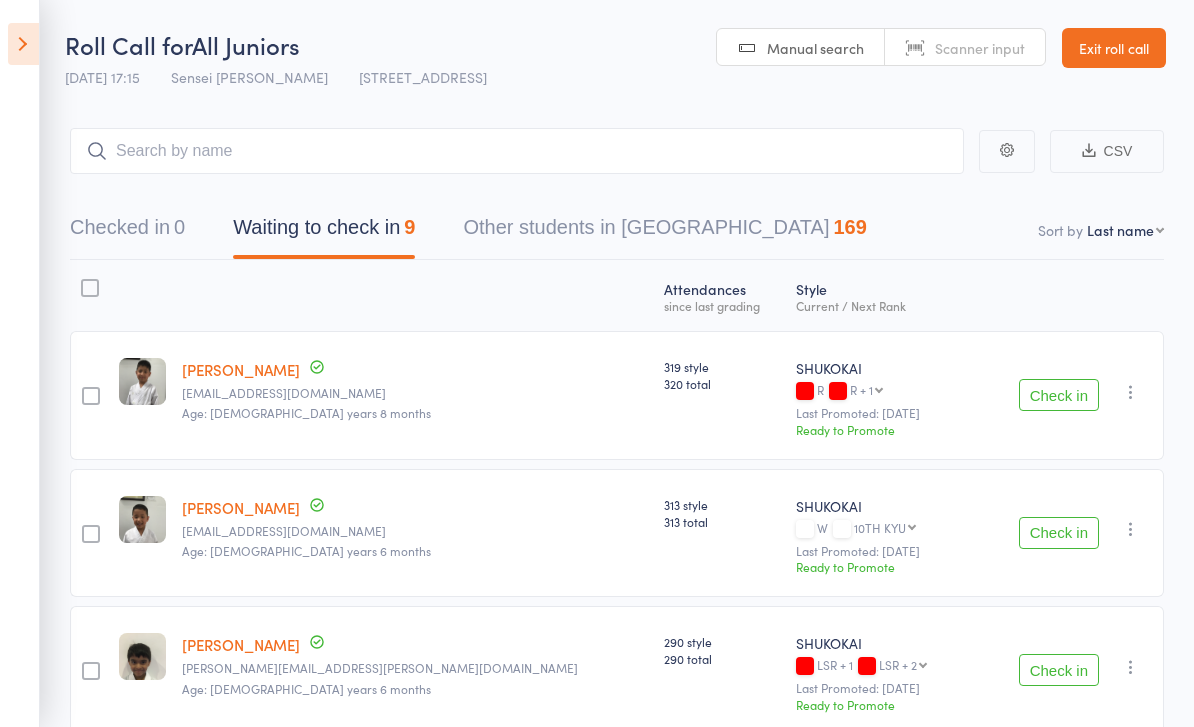 click on "Roll Call for" at bounding box center (128, 44) 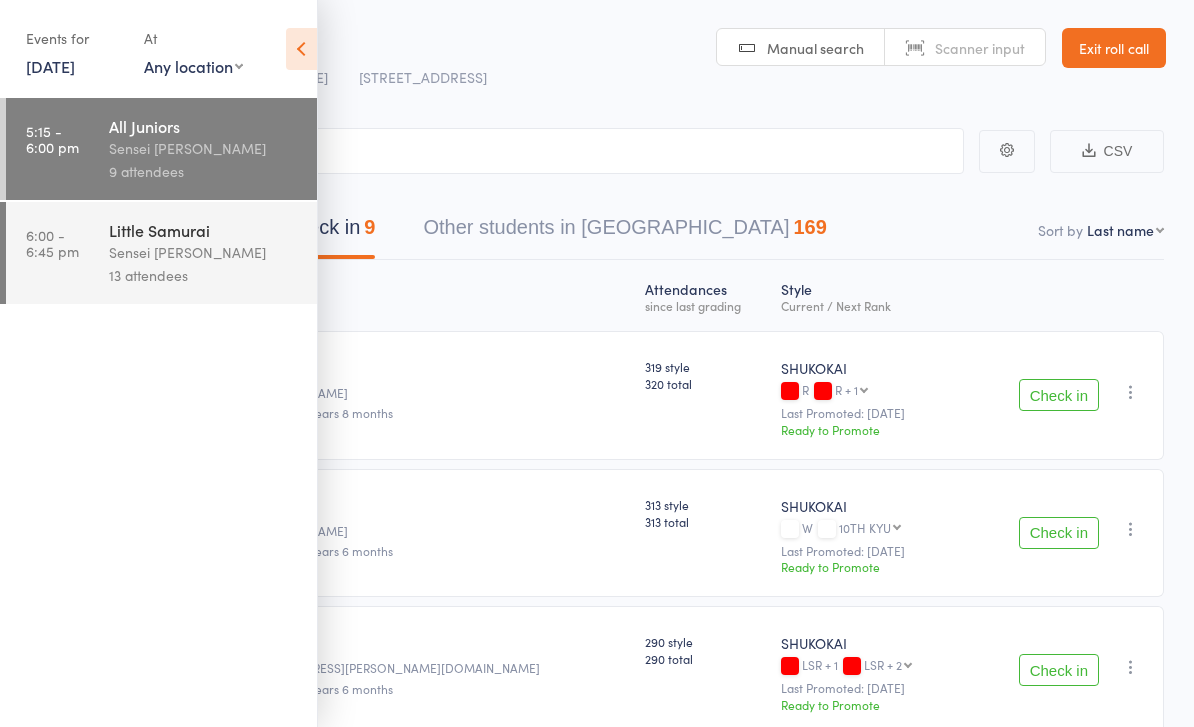 click at bounding box center [301, 49] 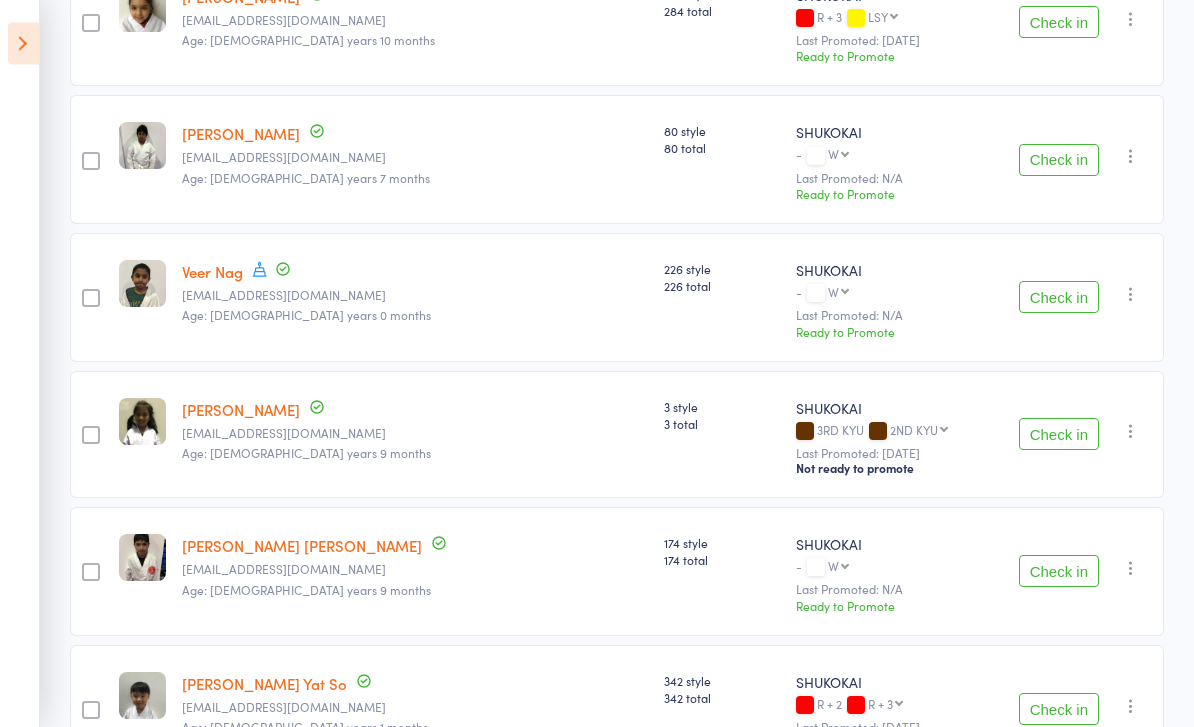 scroll, scrollTop: 786, scrollLeft: 0, axis: vertical 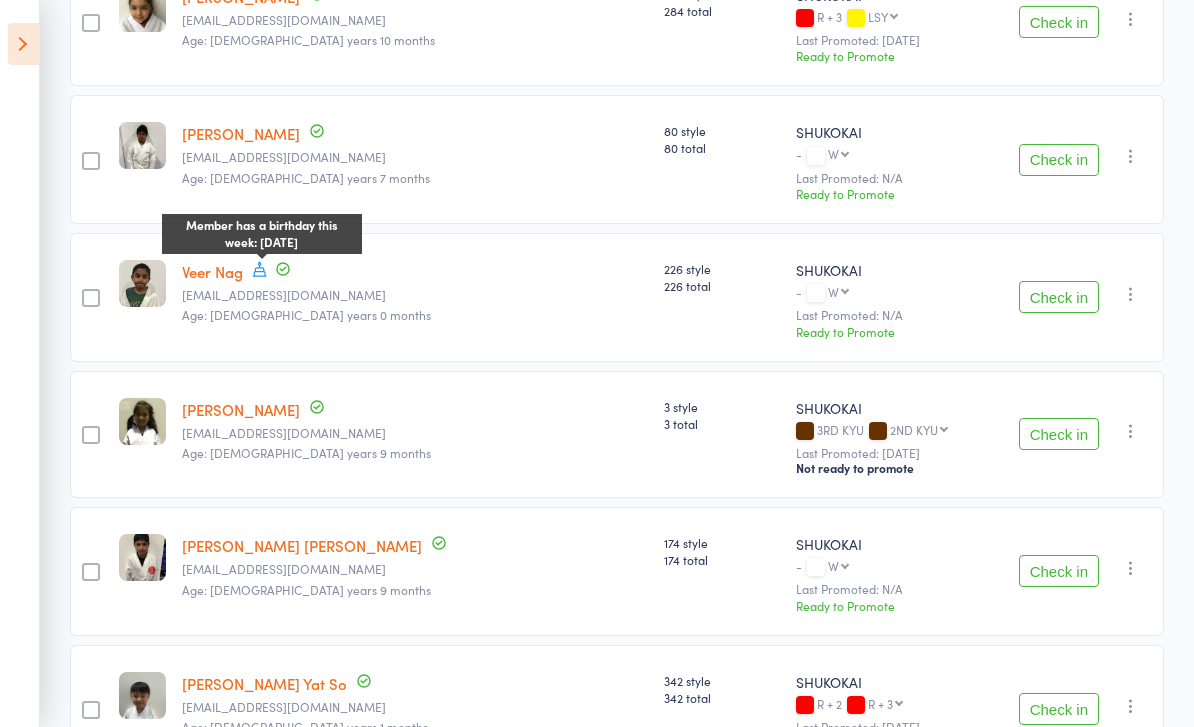 click 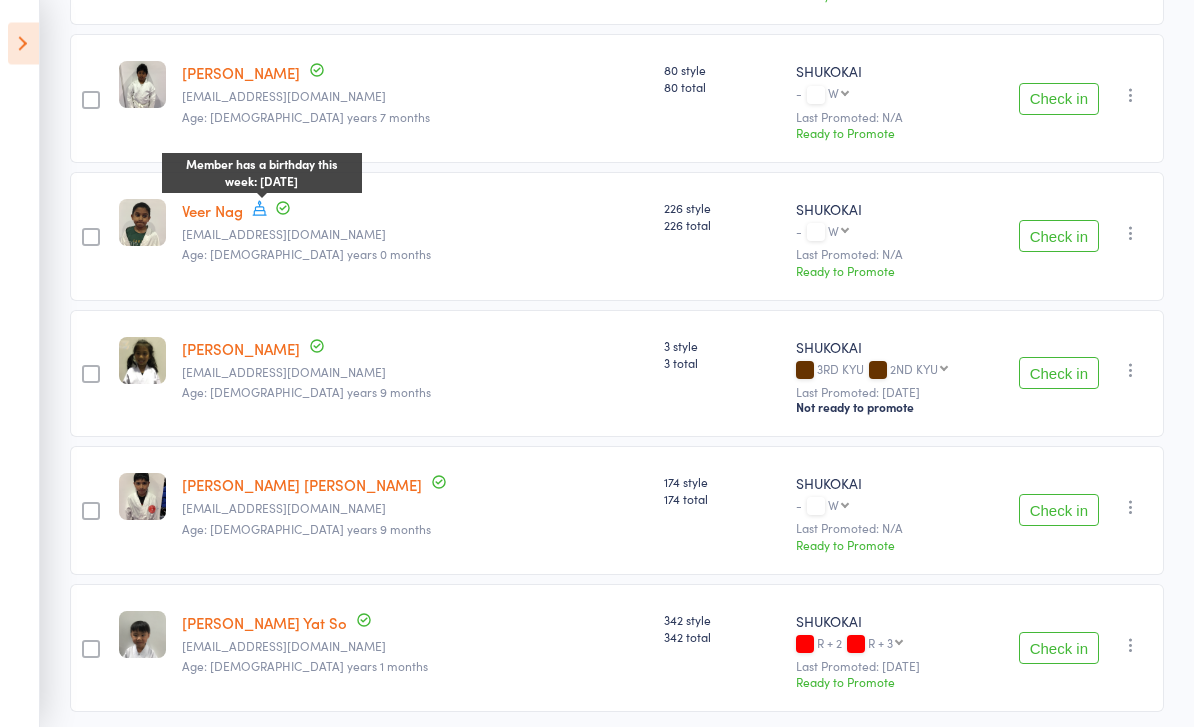 scroll, scrollTop: 858, scrollLeft: 0, axis: vertical 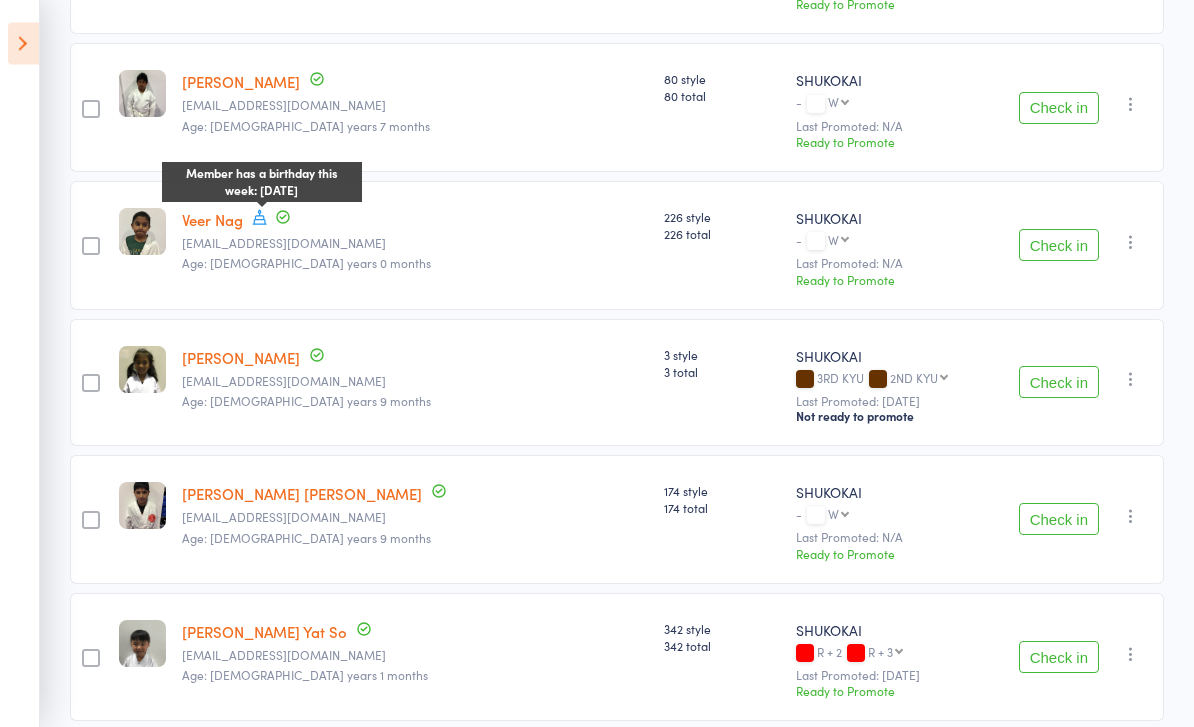 click on "Check in" at bounding box center (1059, 658) 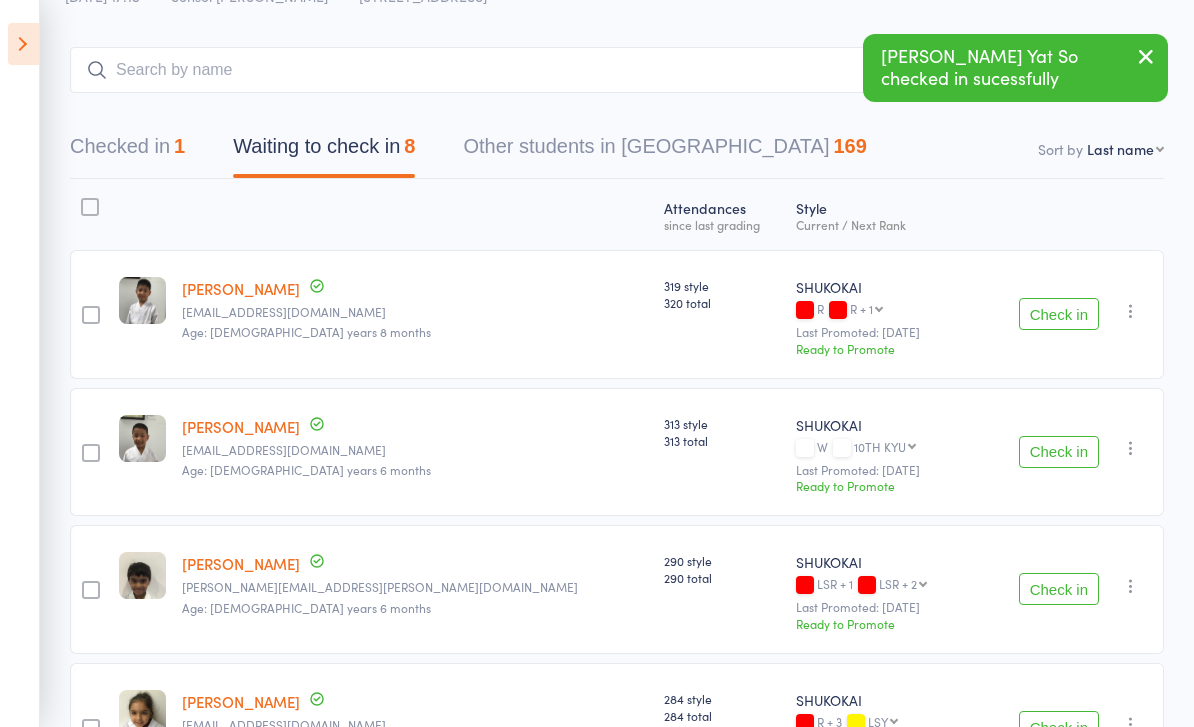 scroll, scrollTop: 55, scrollLeft: 0, axis: vertical 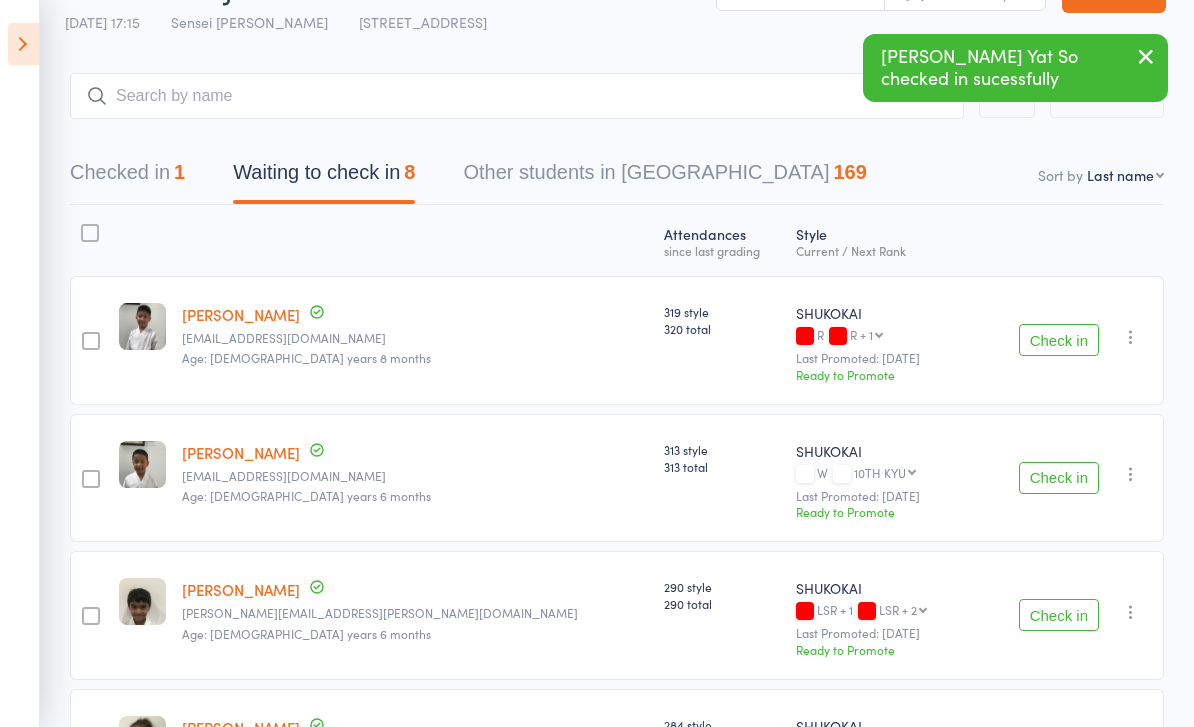 click on "First name Last name Birthday today? Behind on payments? Check in time Next payment date Next payment amount Membership name Membership expires Ready to grade Style and Rank Style attendance count All attendance count Last Promoted" at bounding box center [1125, 175] 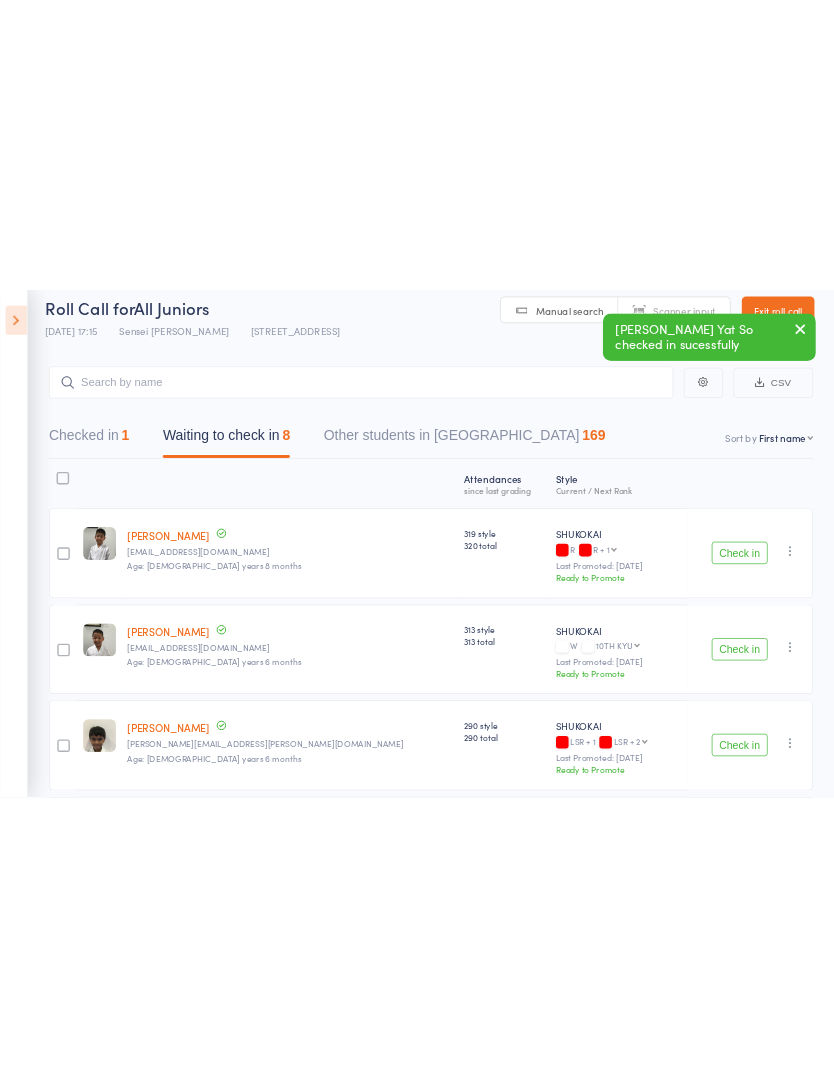 scroll, scrollTop: 0, scrollLeft: 0, axis: both 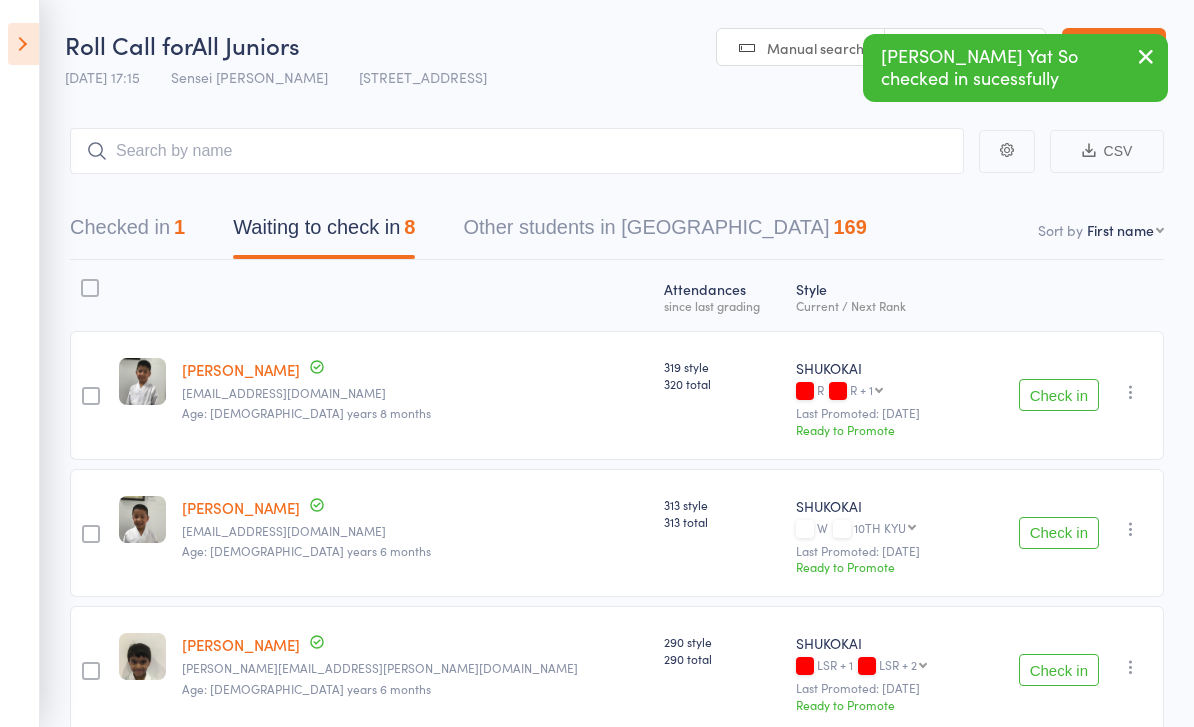 click at bounding box center (23, 44) 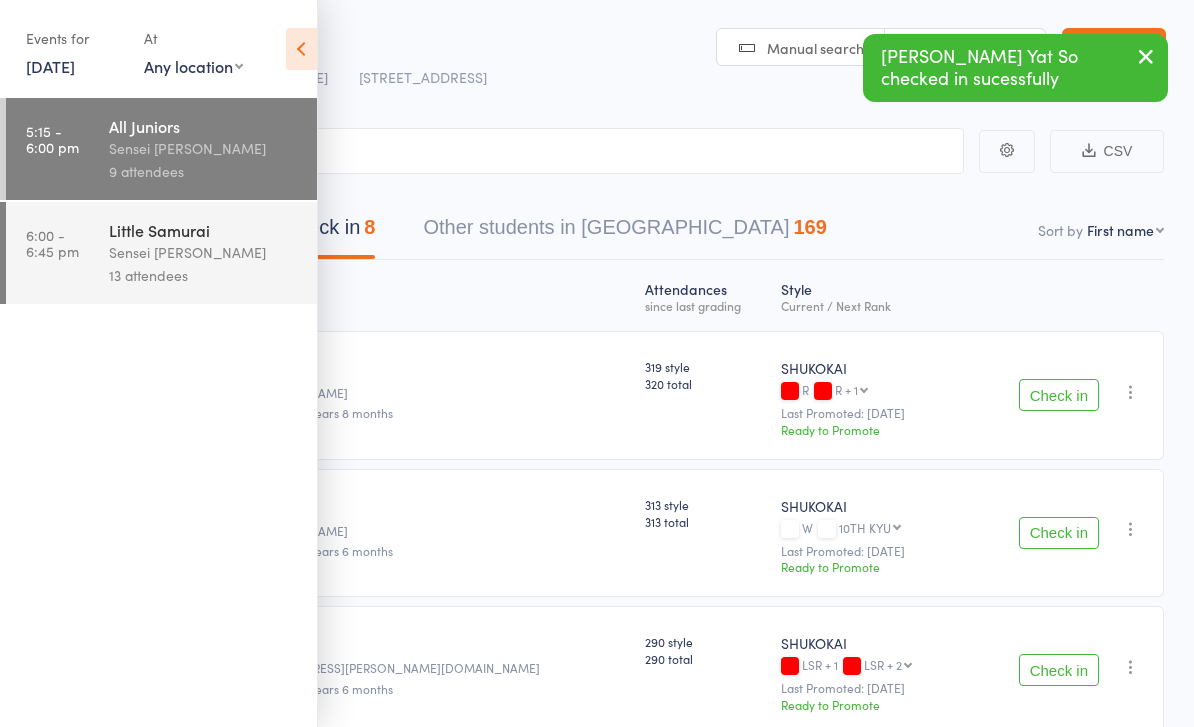 click at bounding box center [301, 49] 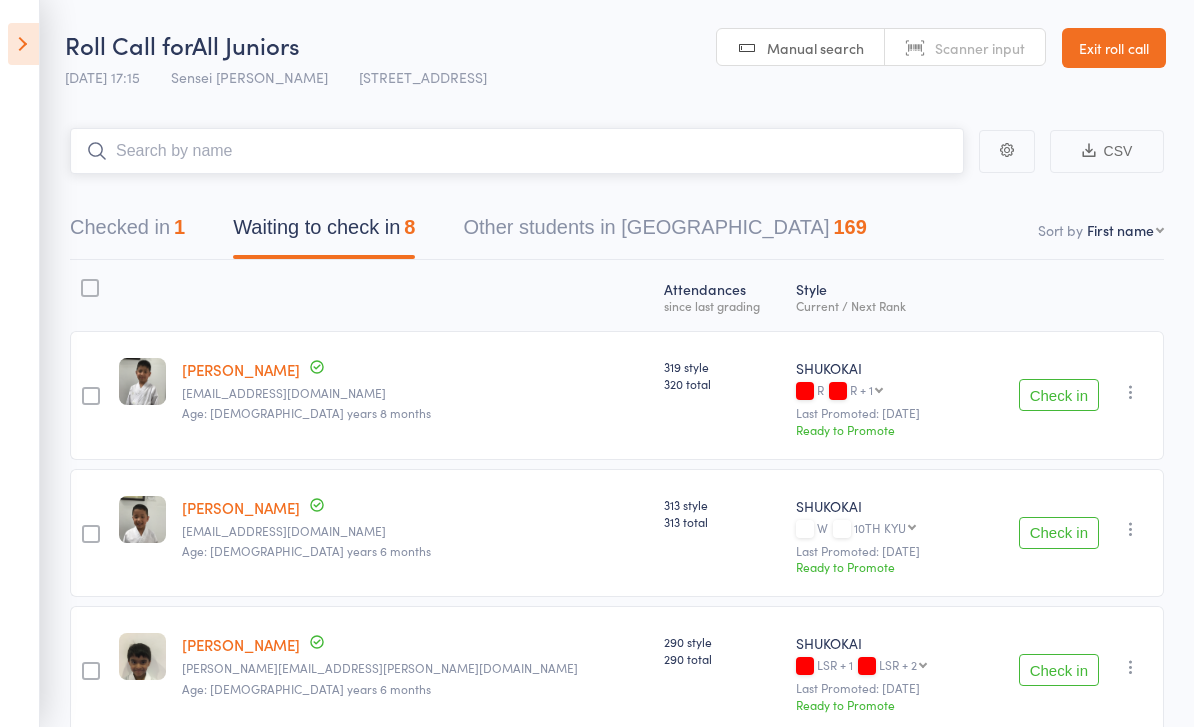 click at bounding box center [517, 151] 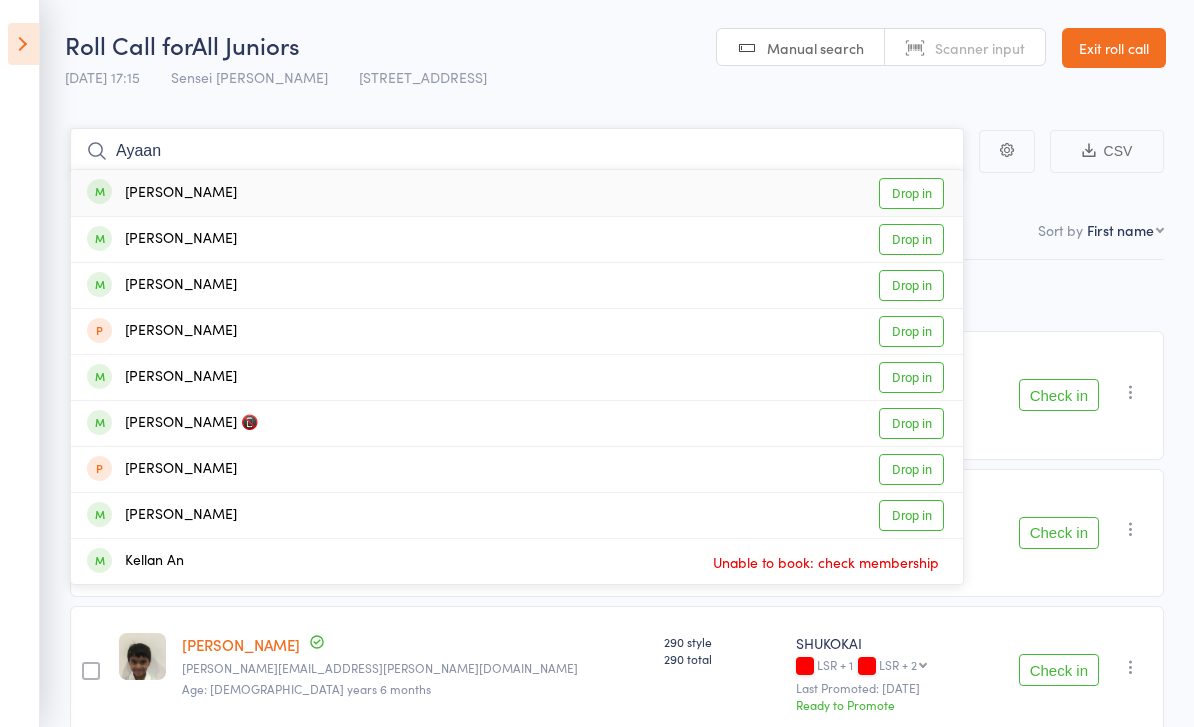 type on "Ayaan" 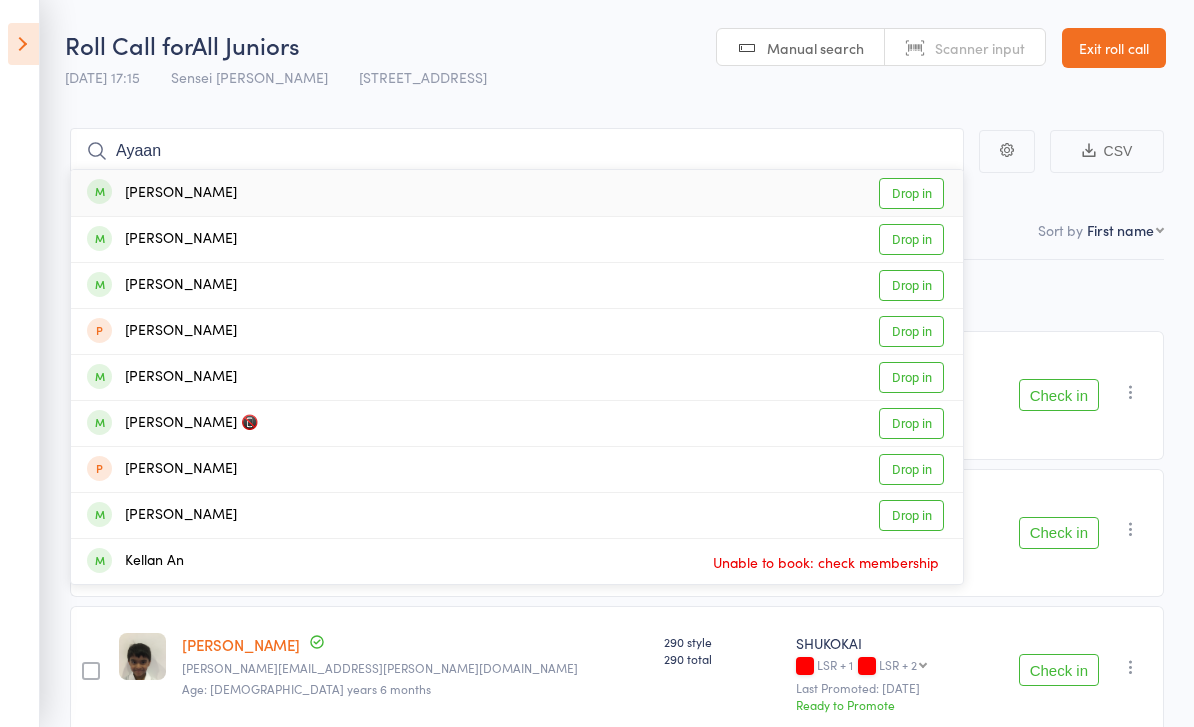 click on "Drop in" at bounding box center [911, 193] 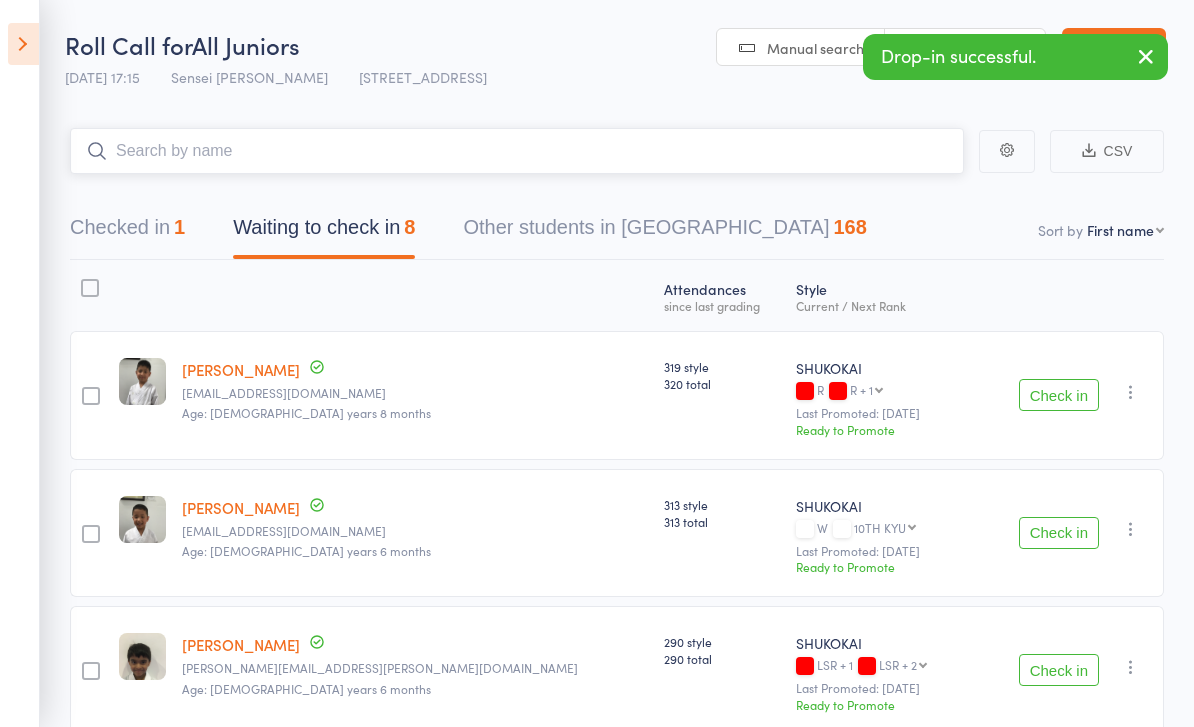 click at bounding box center [517, 151] 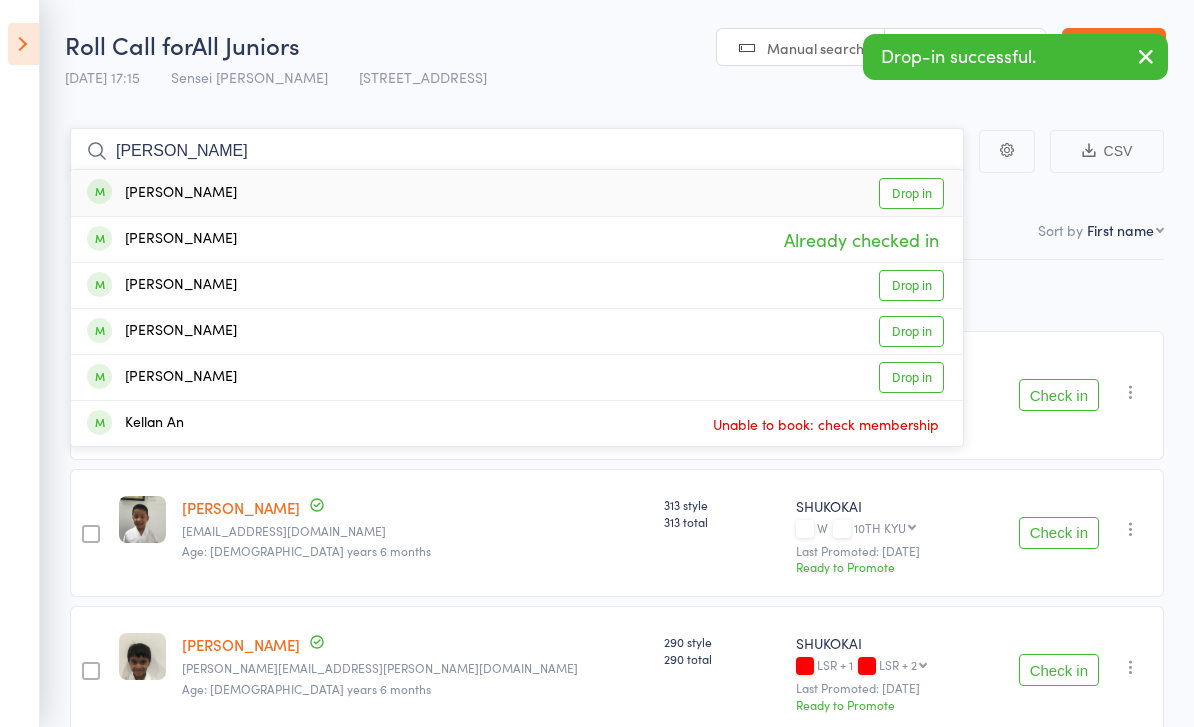 type on "Amaan" 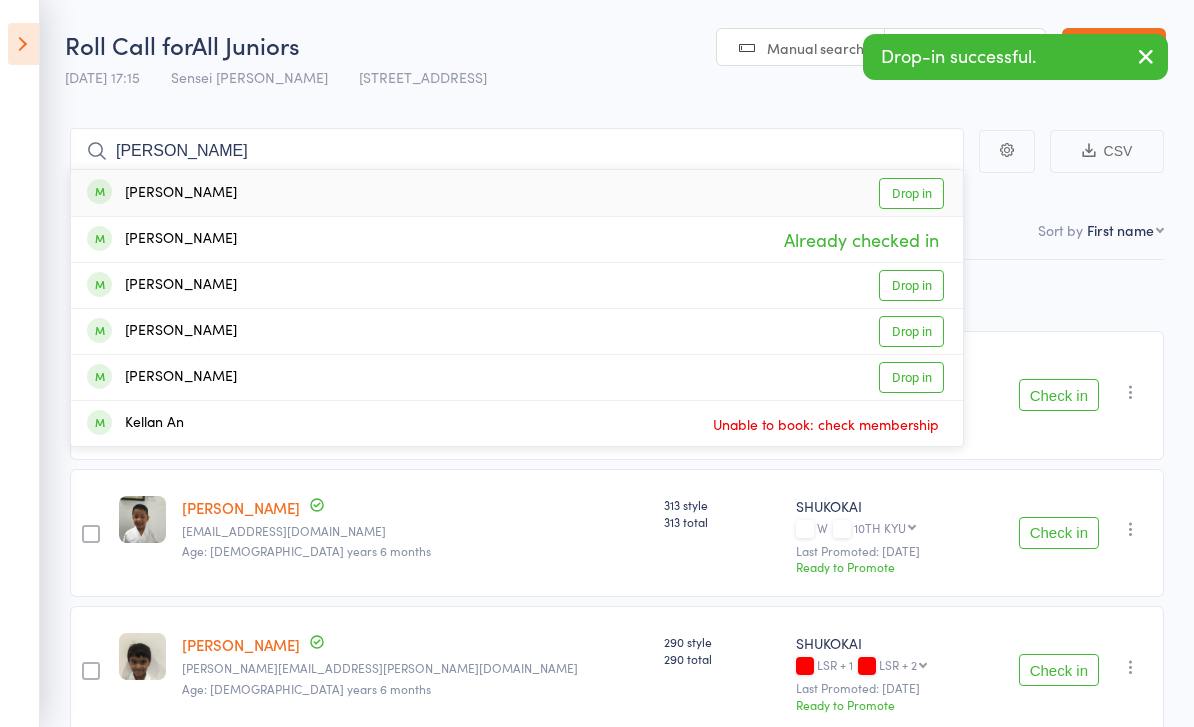 click on "Drop in" at bounding box center [911, 193] 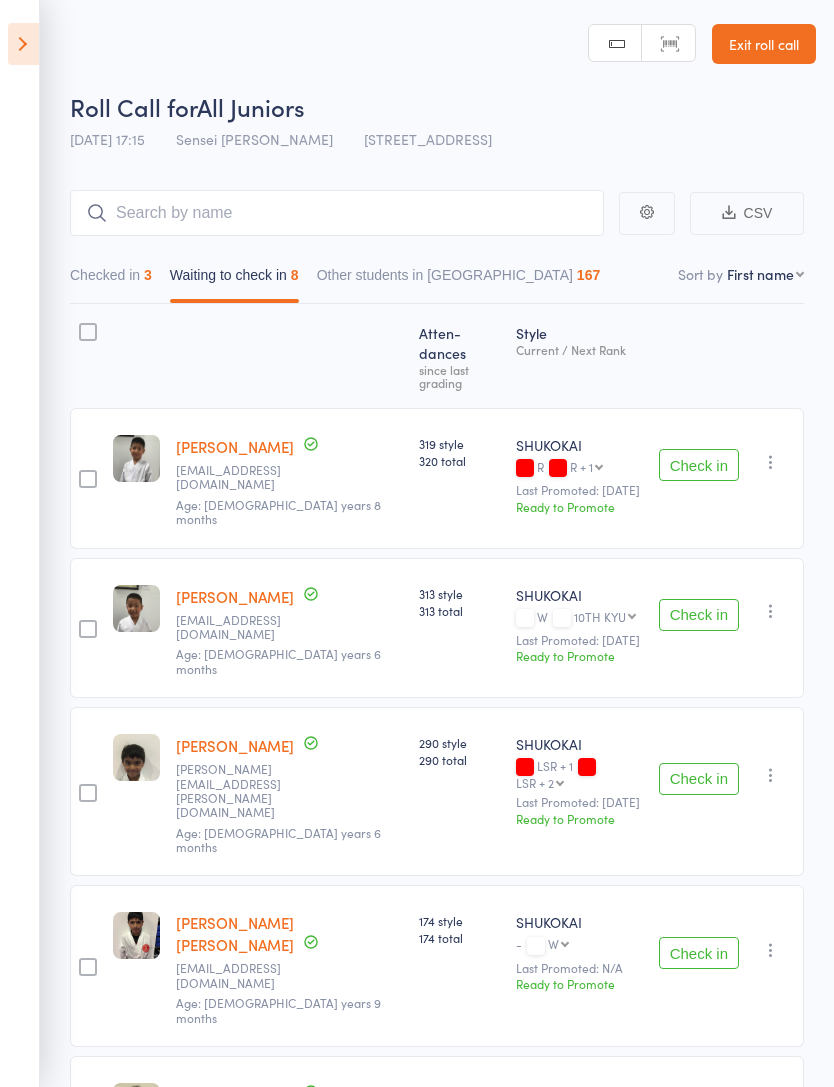 click at bounding box center (23, 44) 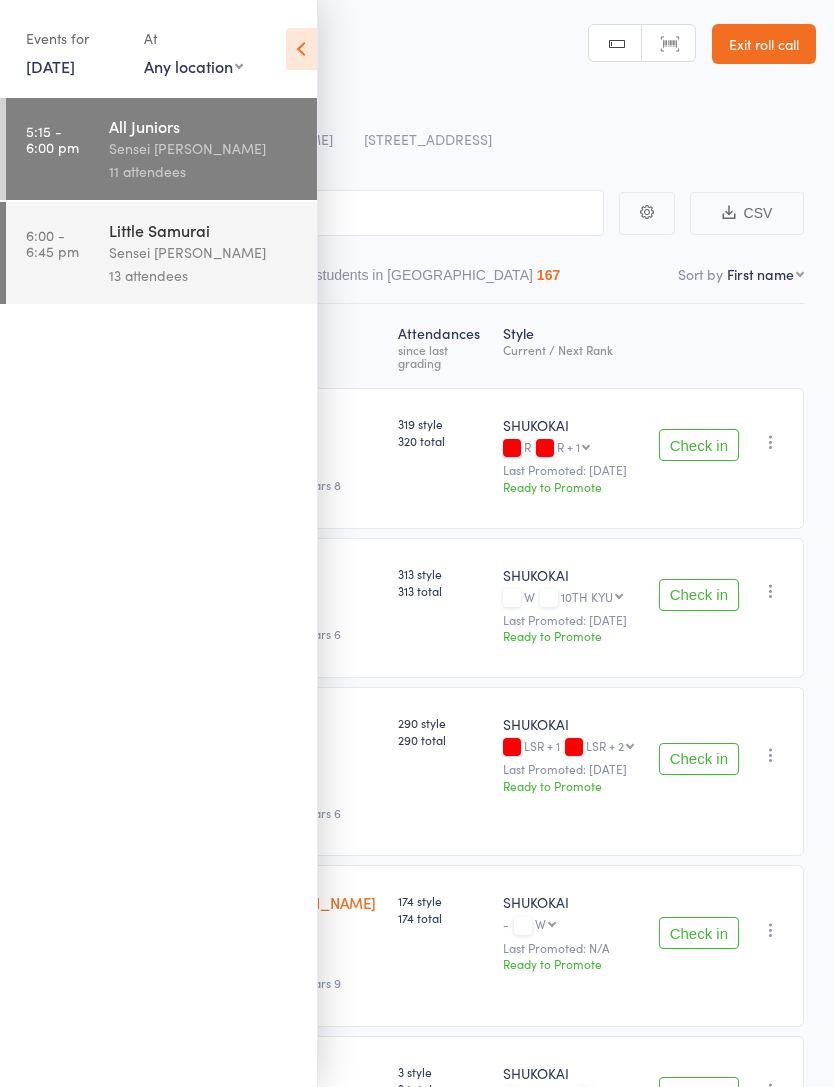 click on "Sensei [PERSON_NAME]" at bounding box center (204, 148) 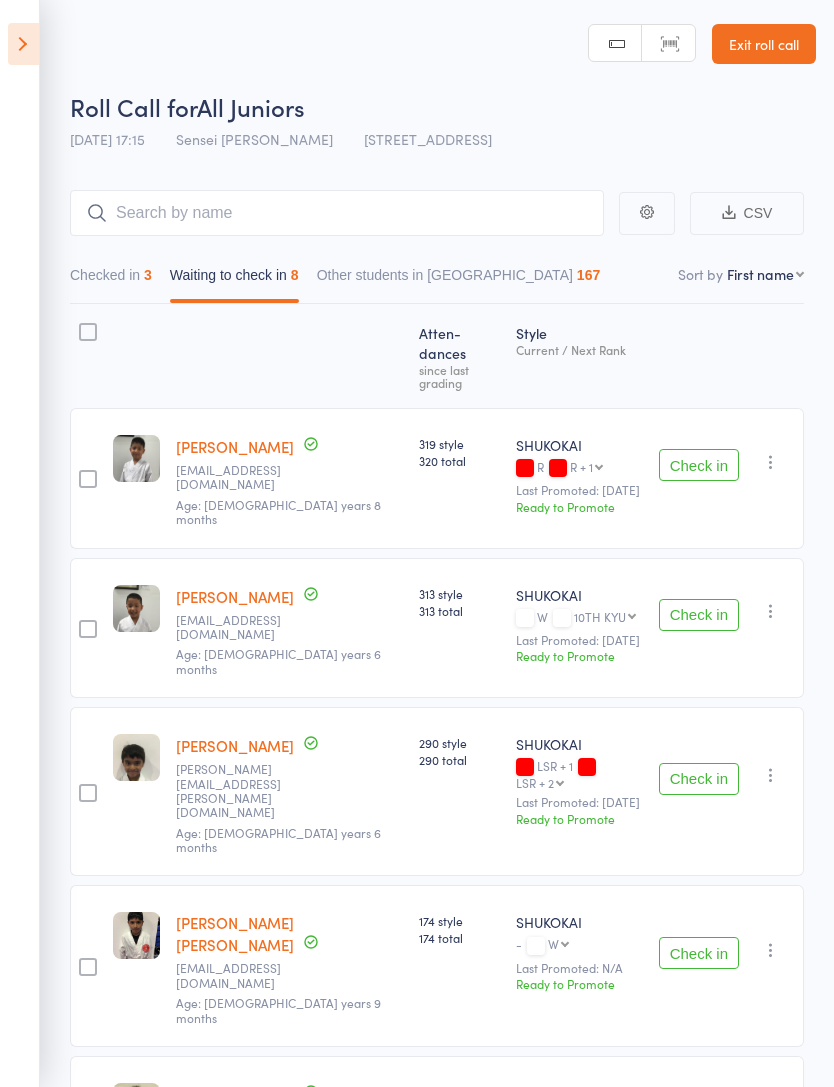 click at bounding box center [23, 44] 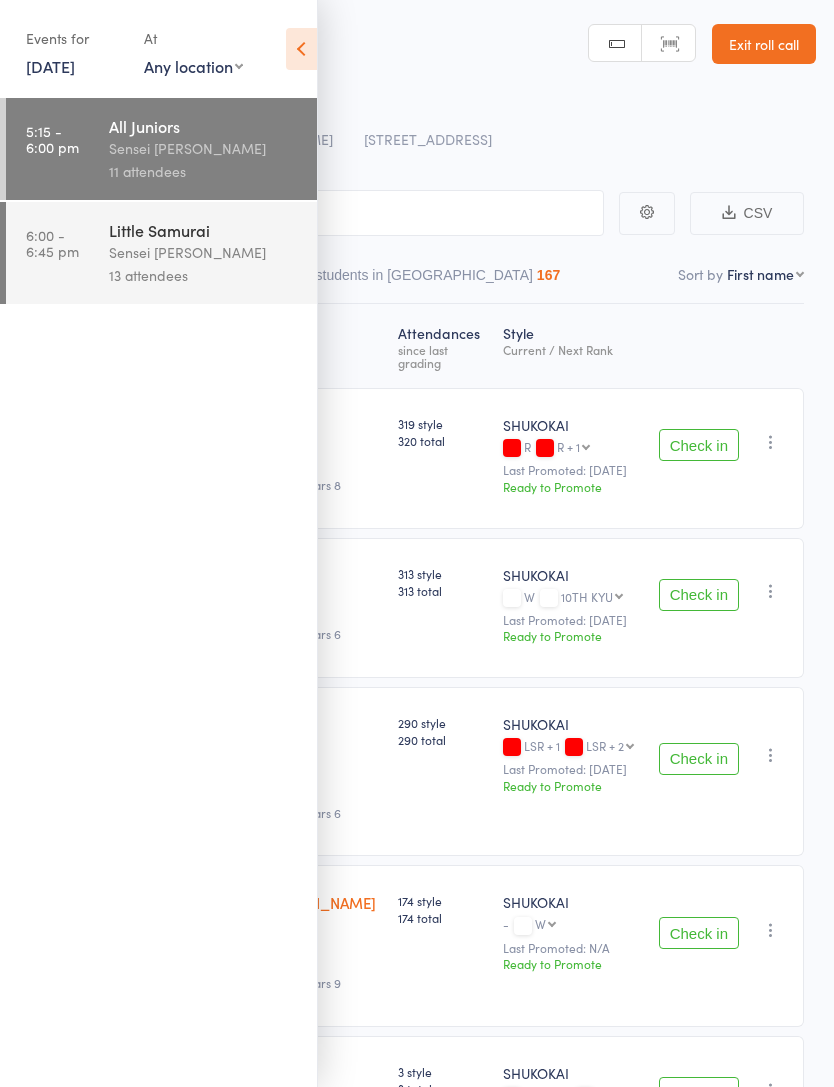 click on "Sensei [PERSON_NAME]" at bounding box center (204, 148) 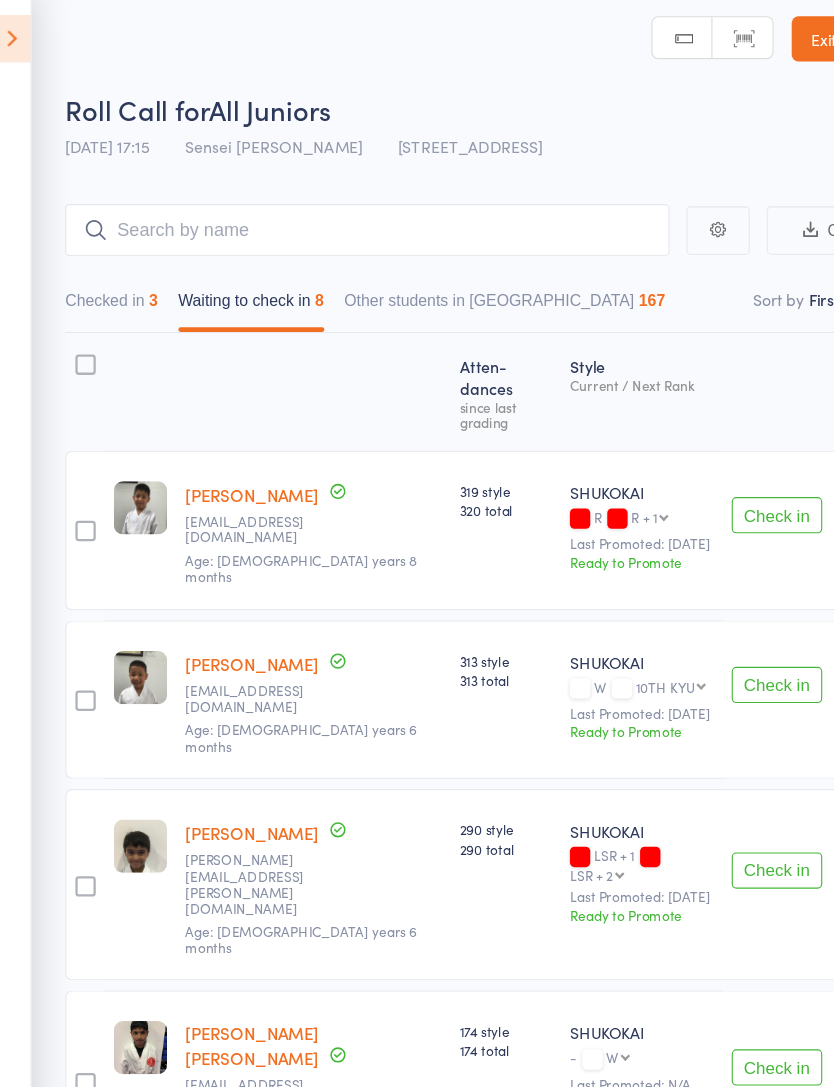 click on "Checked in  3" at bounding box center (111, 280) 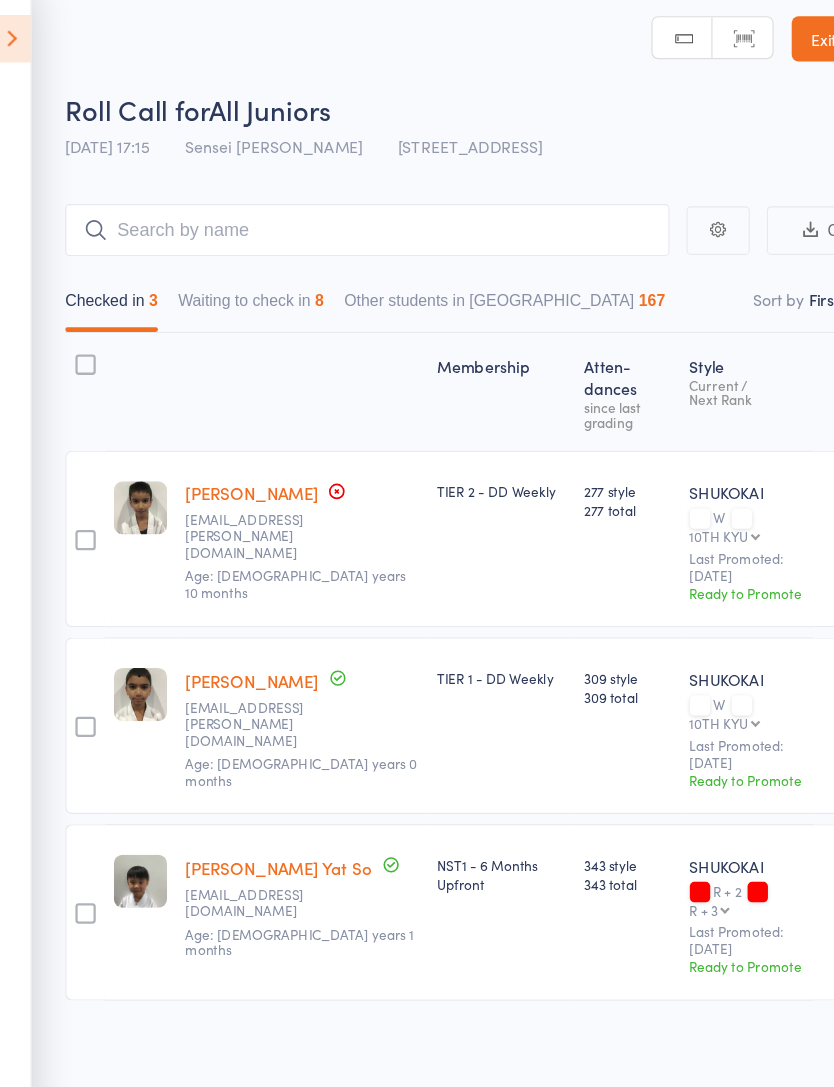 click on "Waiting to check in  8" at bounding box center [234, 280] 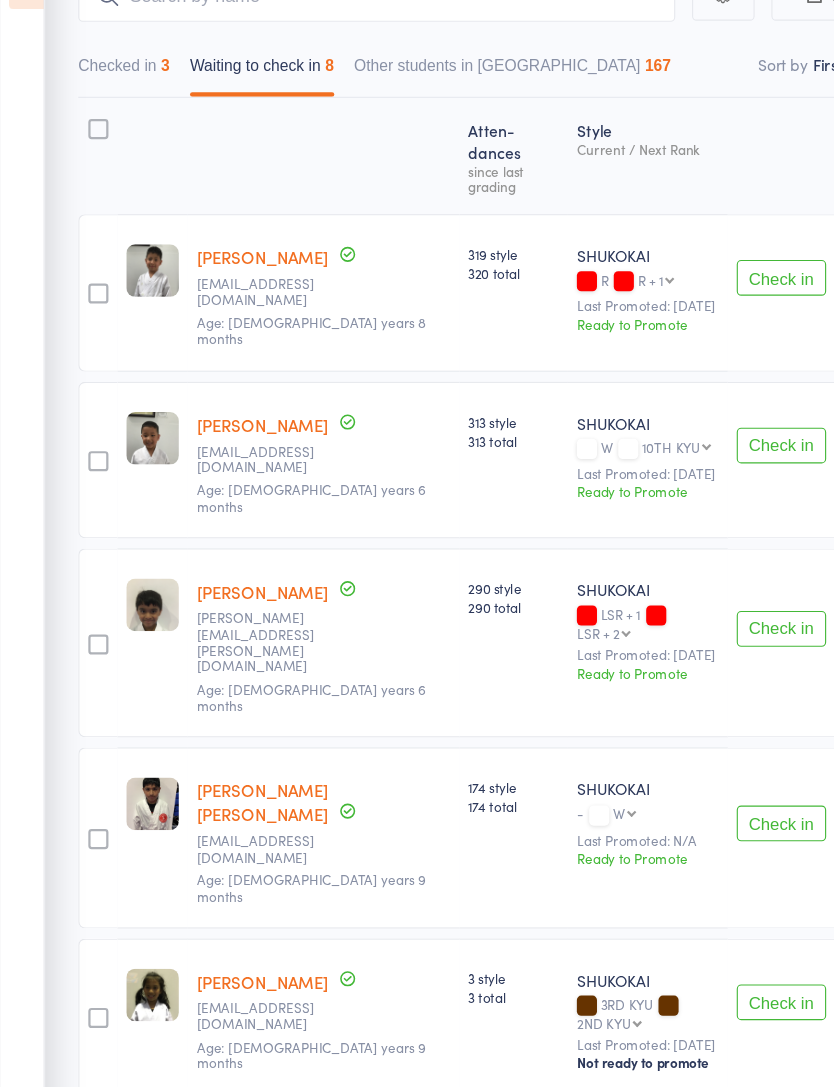 scroll, scrollTop: 222, scrollLeft: 0, axis: vertical 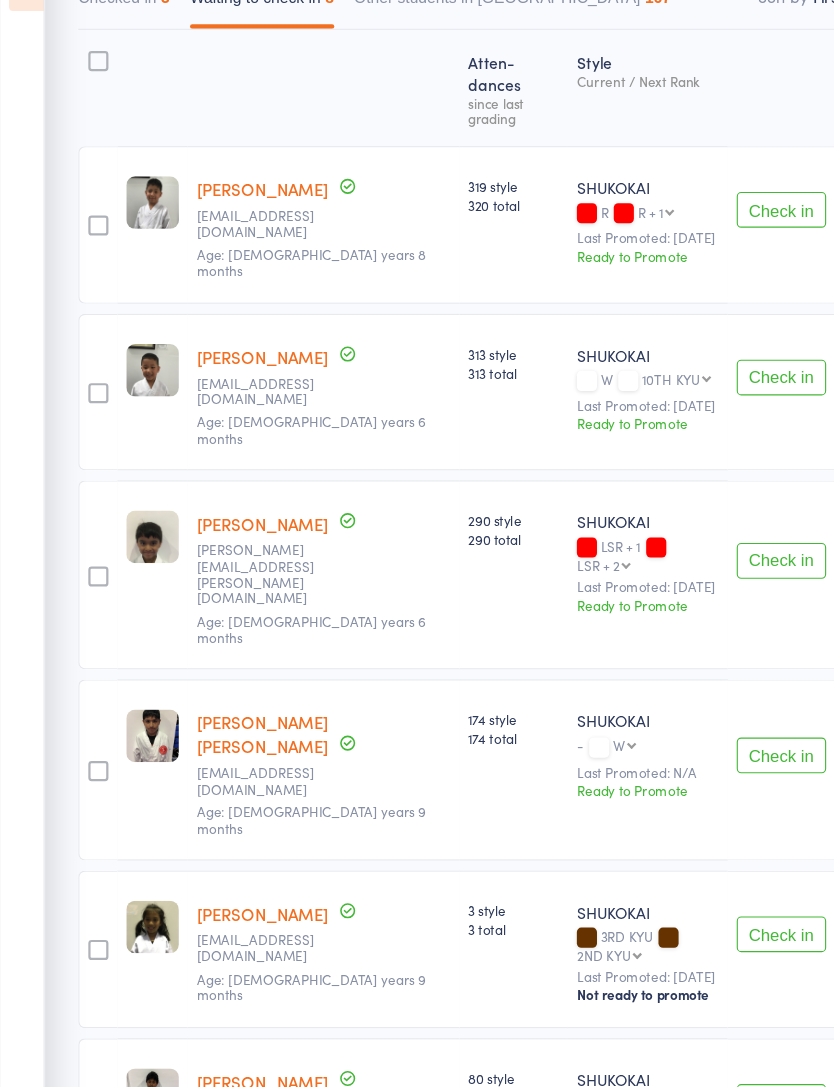 click on "Check in" at bounding box center (699, 731) 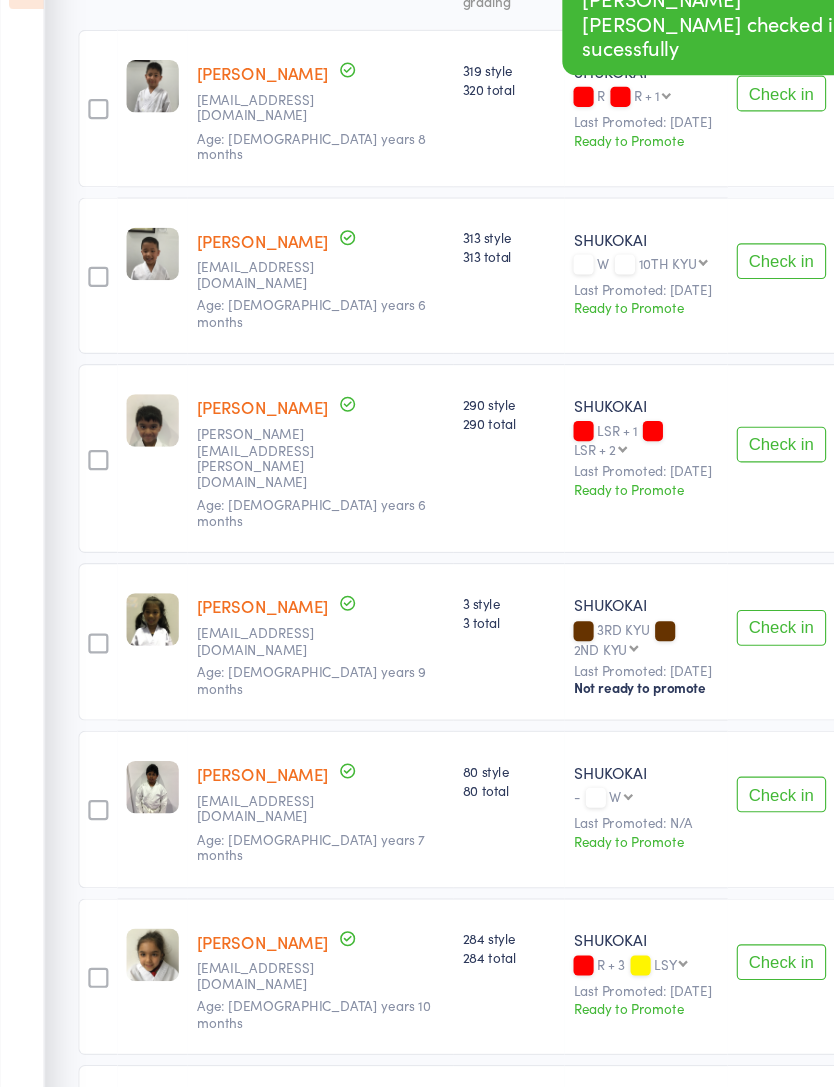 scroll, scrollTop: 331, scrollLeft: 0, axis: vertical 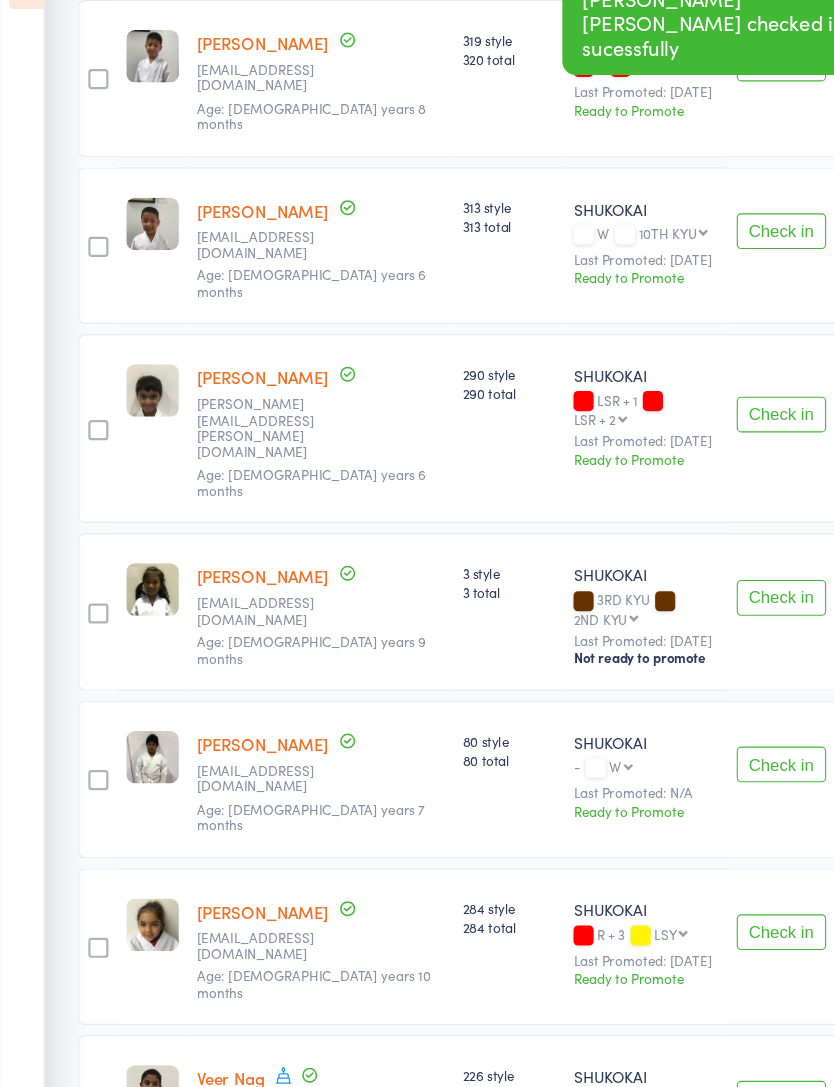 click on "Check in" at bounding box center [699, 891] 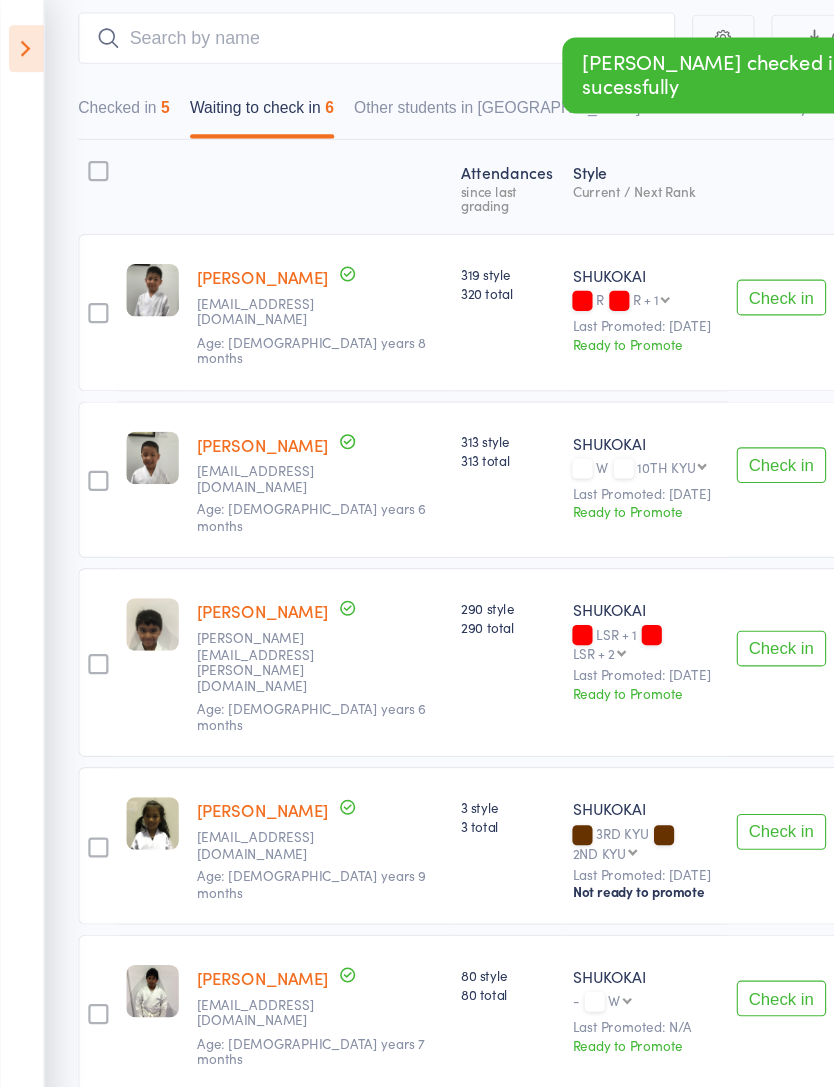 scroll, scrollTop: 0, scrollLeft: 0, axis: both 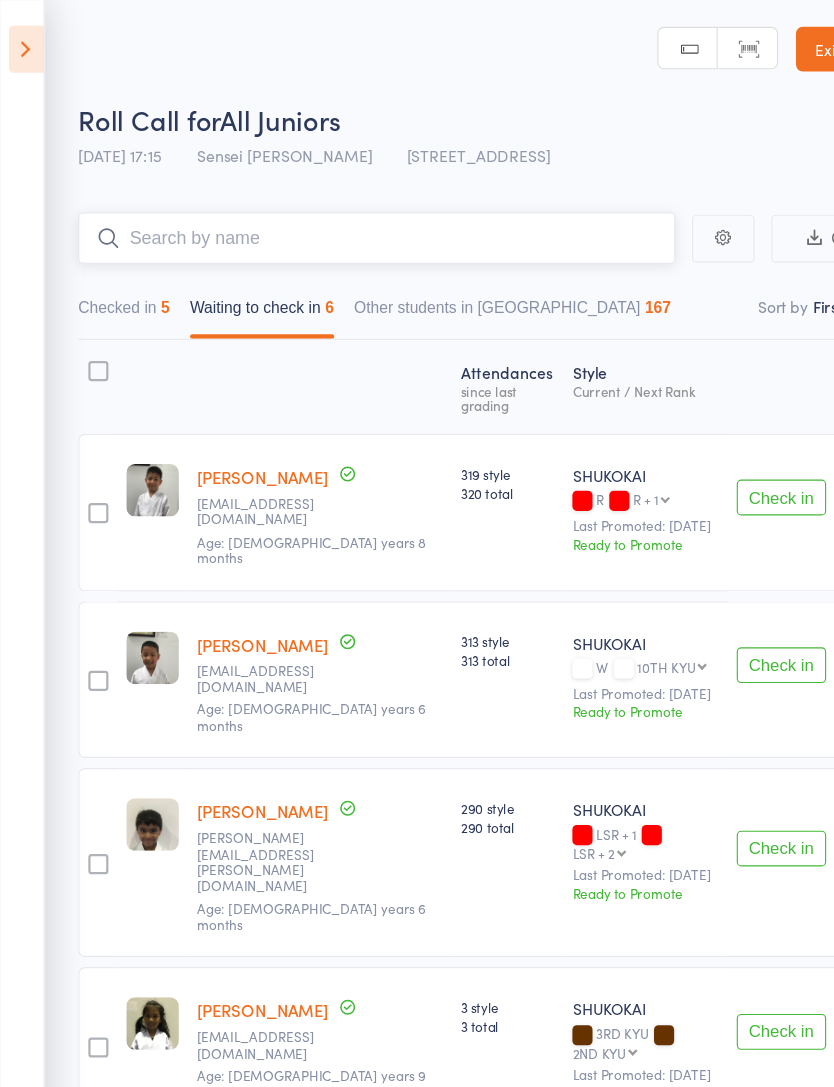 click at bounding box center (337, 213) 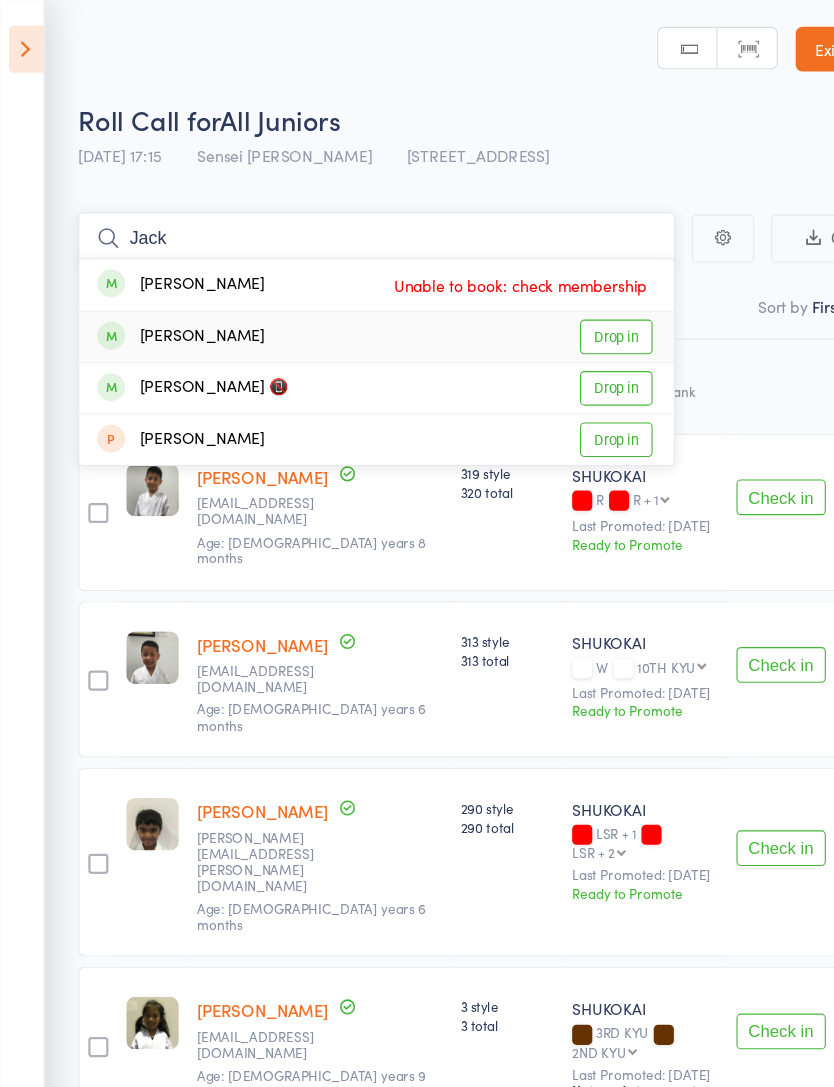 type on "Jack" 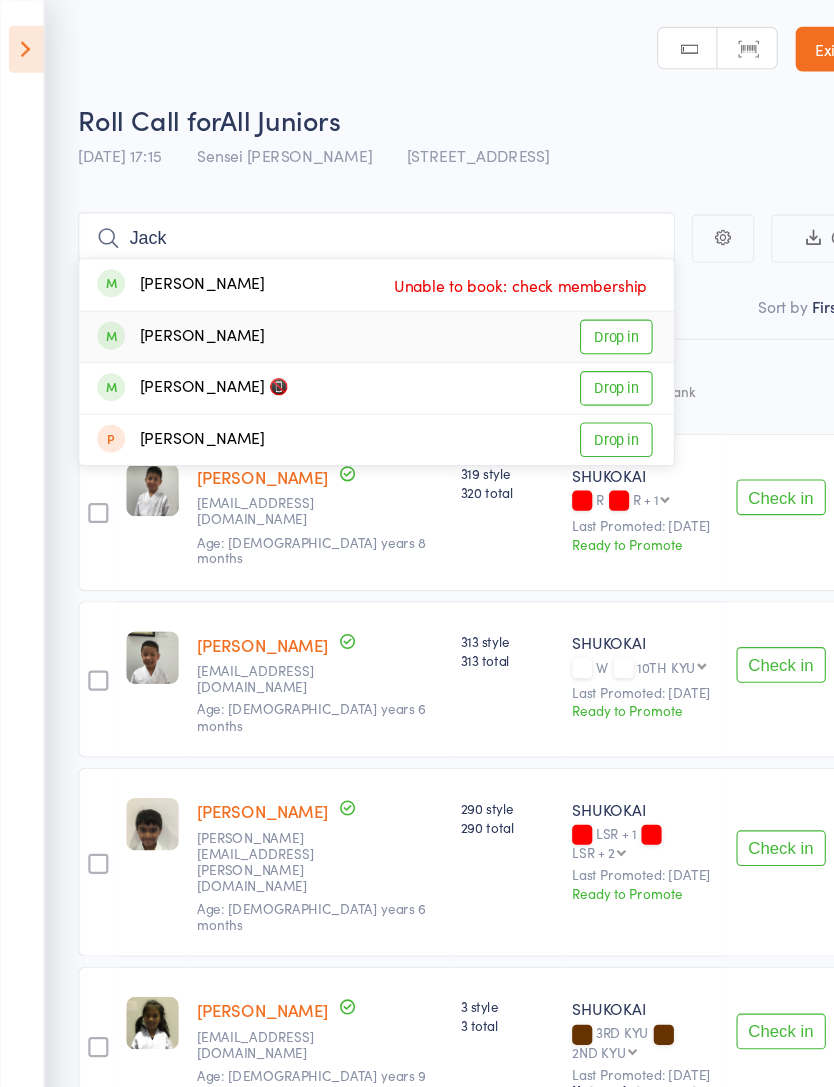 click on "Drop in" at bounding box center [551, 301] 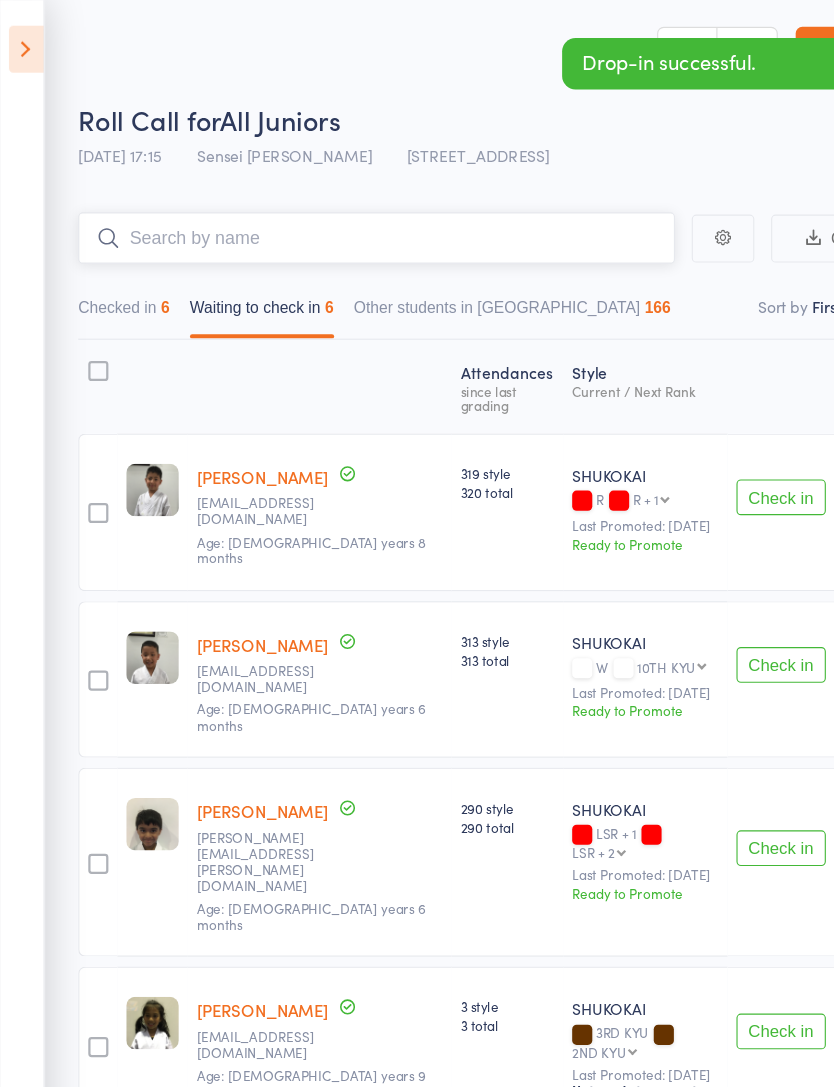 click at bounding box center [337, 213] 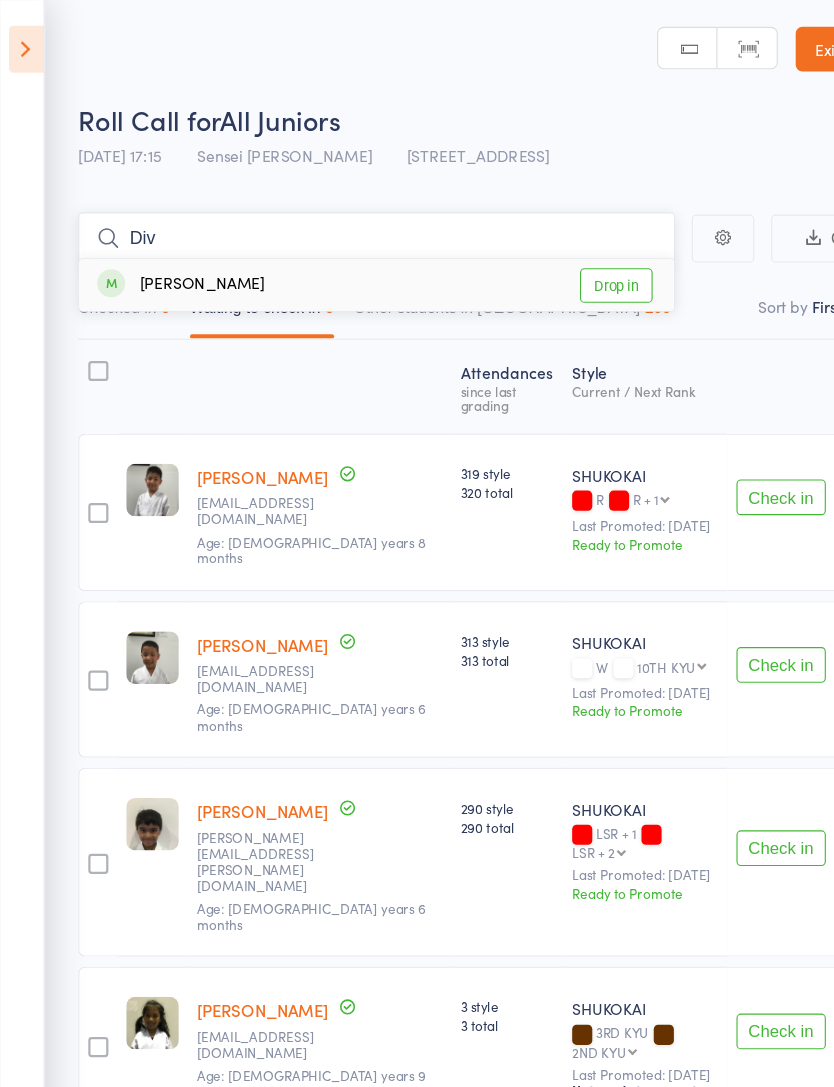 type on "Div" 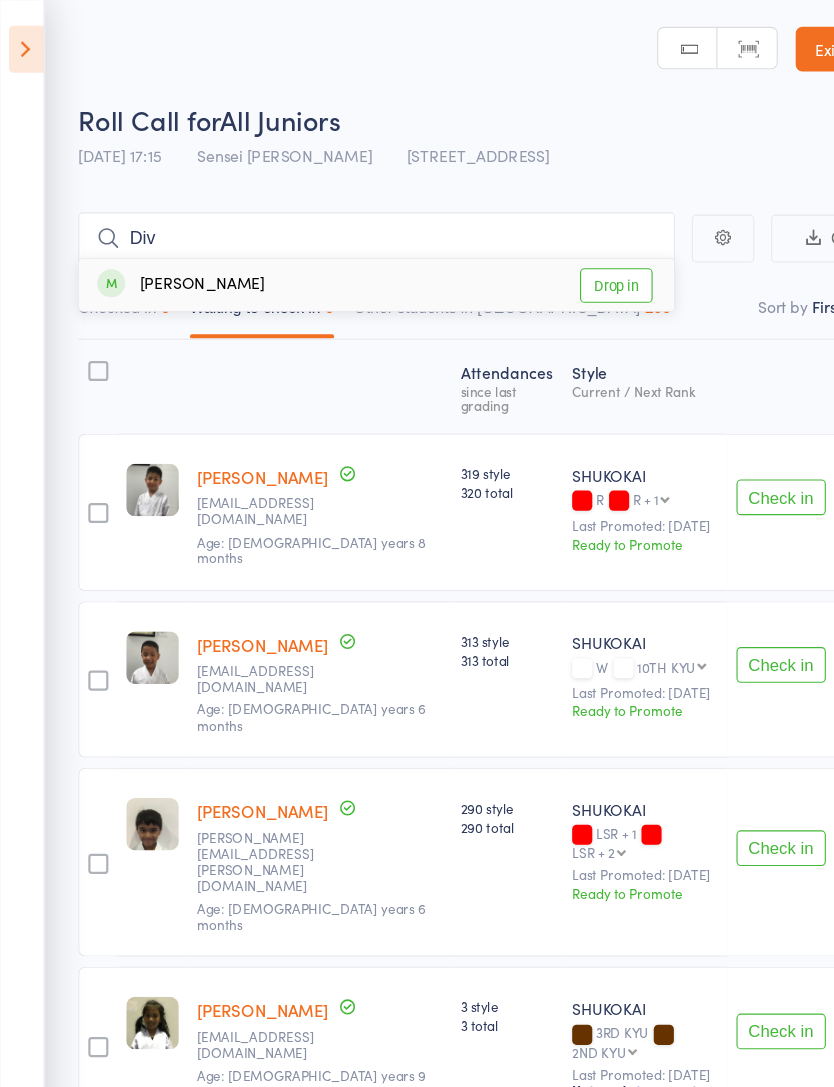 click on "Drop in" at bounding box center (551, 255) 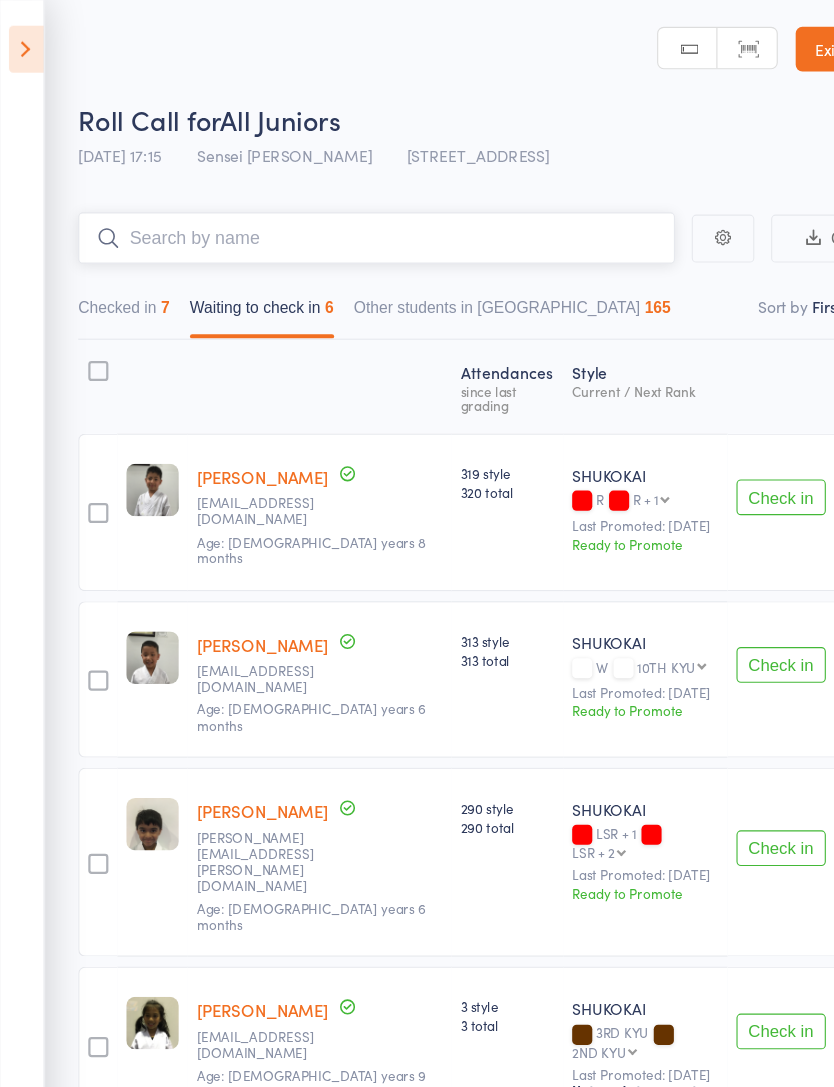 click on "Checked in  7" at bounding box center [111, 280] 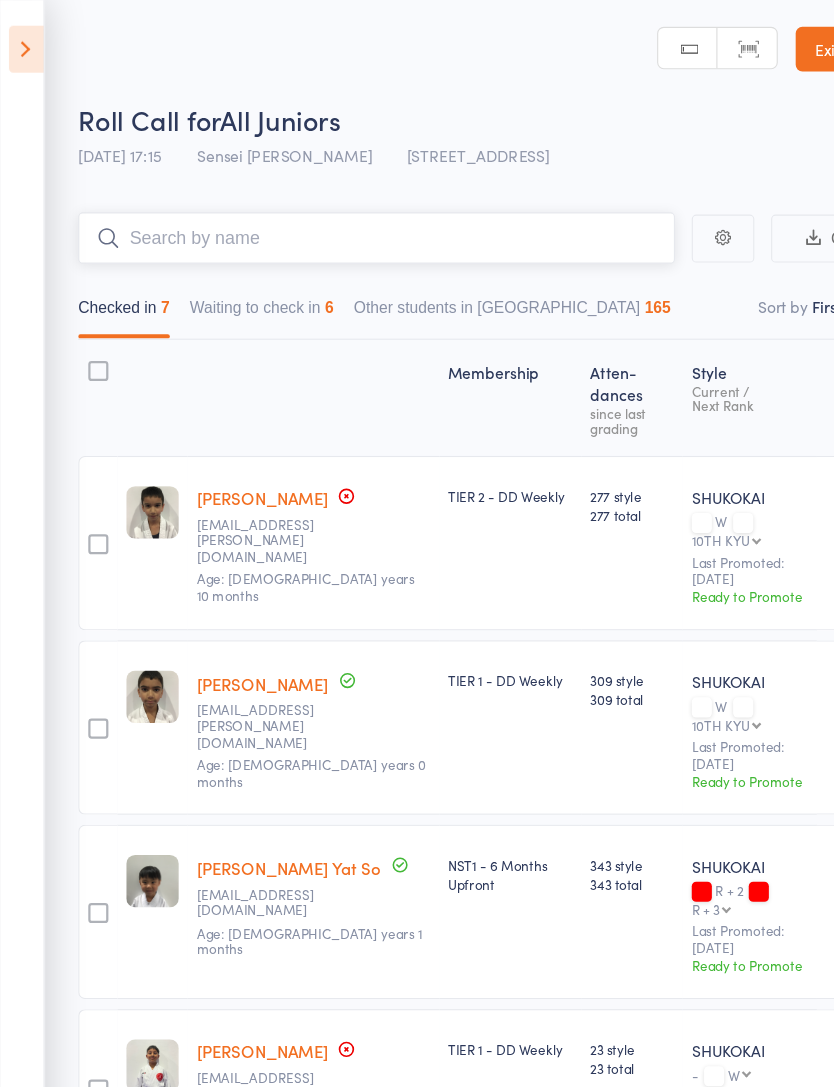 click on "Waiting to check in  6" at bounding box center [234, 280] 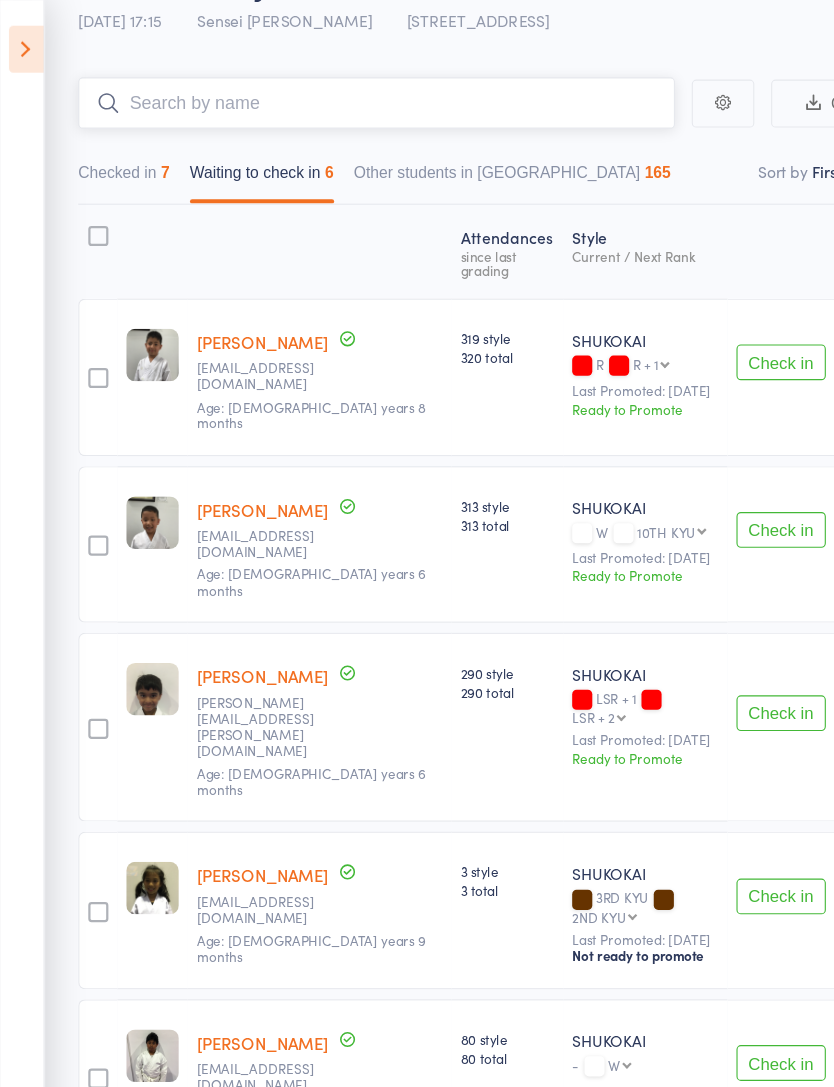 scroll, scrollTop: 0, scrollLeft: 0, axis: both 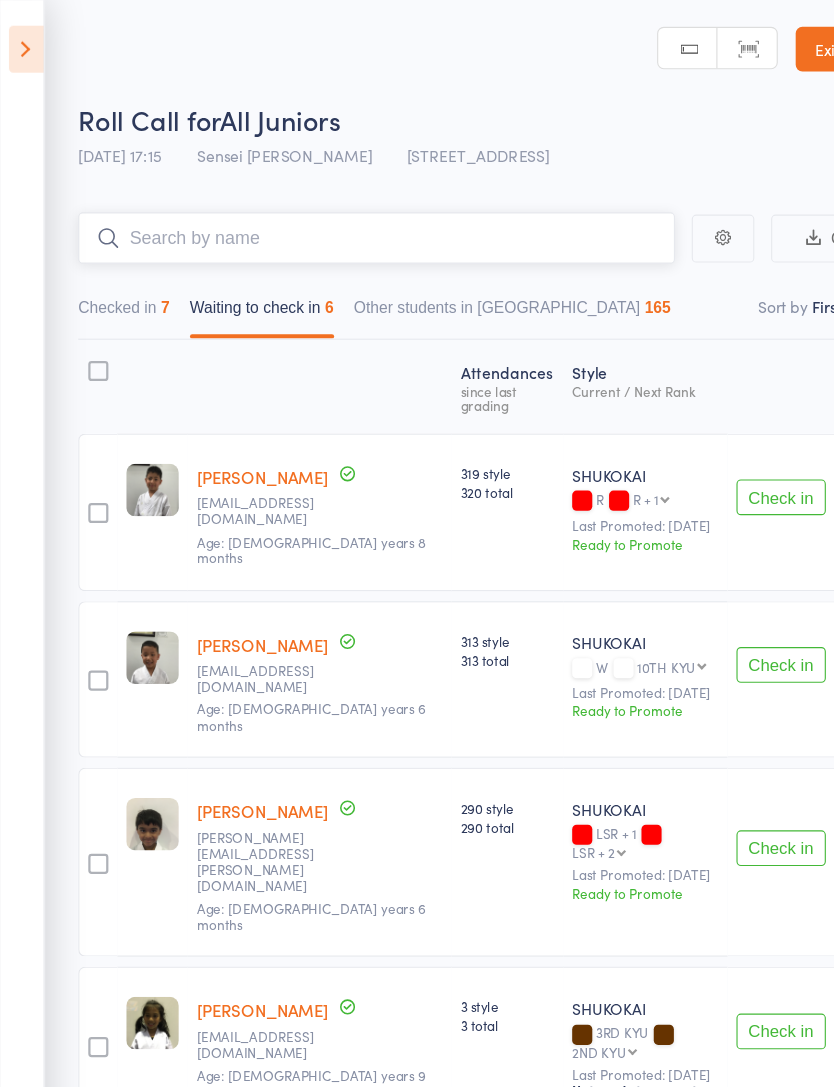 click on "Checked in  7" at bounding box center (111, 280) 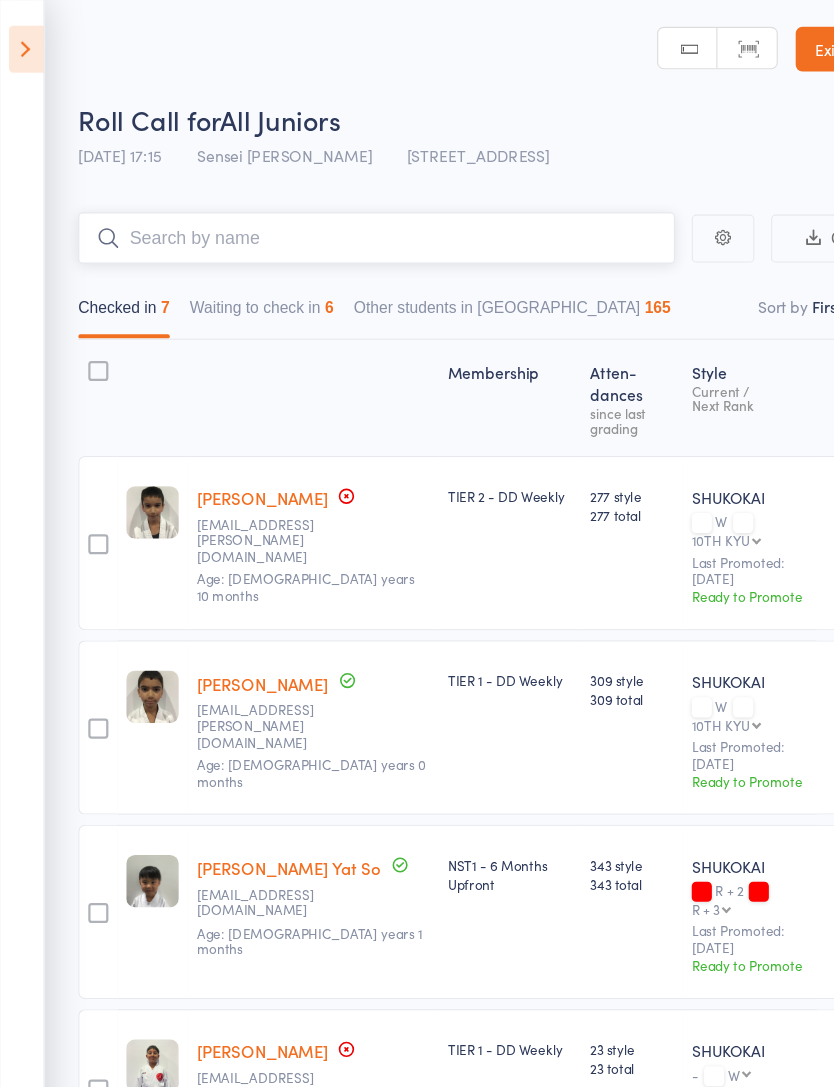 click at bounding box center [337, 213] 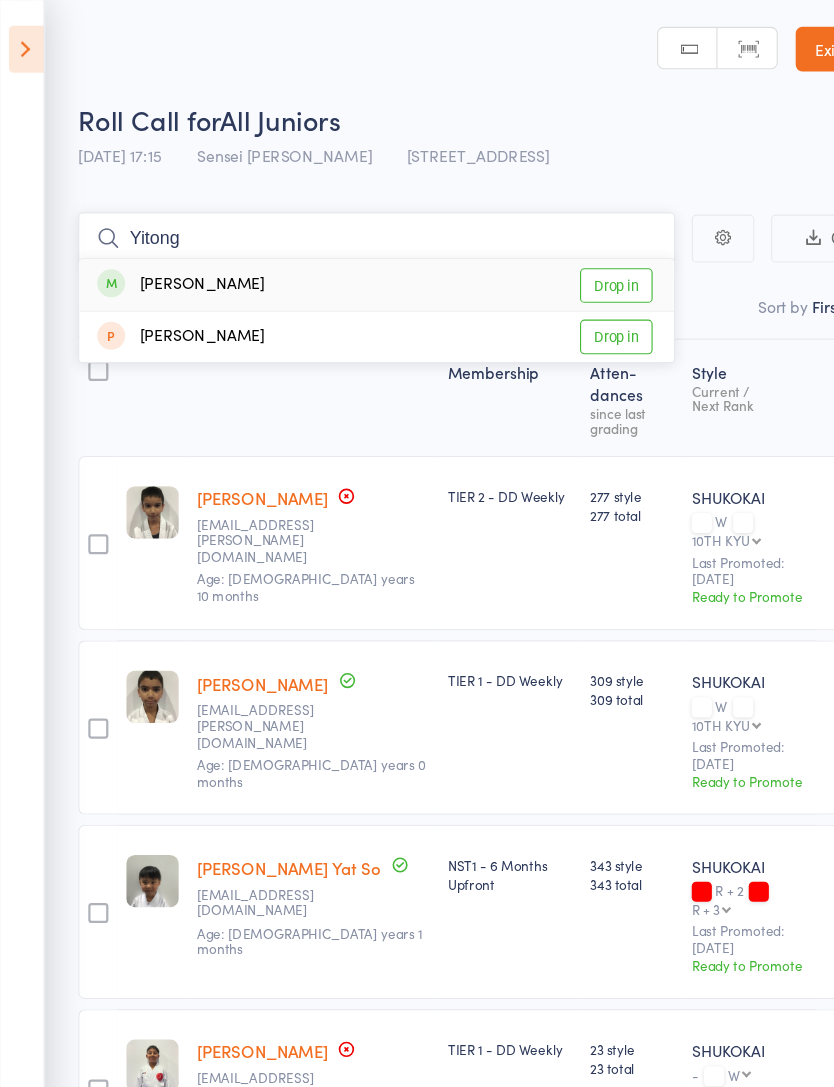 type on "Yitong" 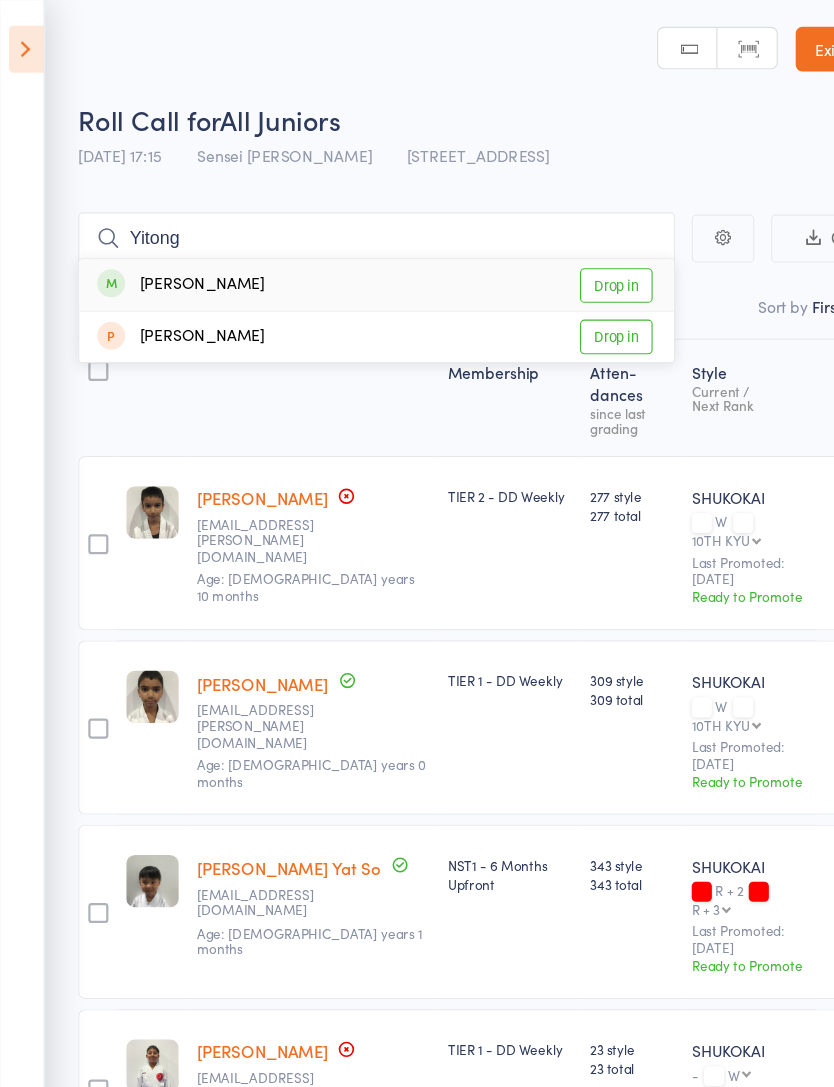 click on "Drop in" at bounding box center (551, 255) 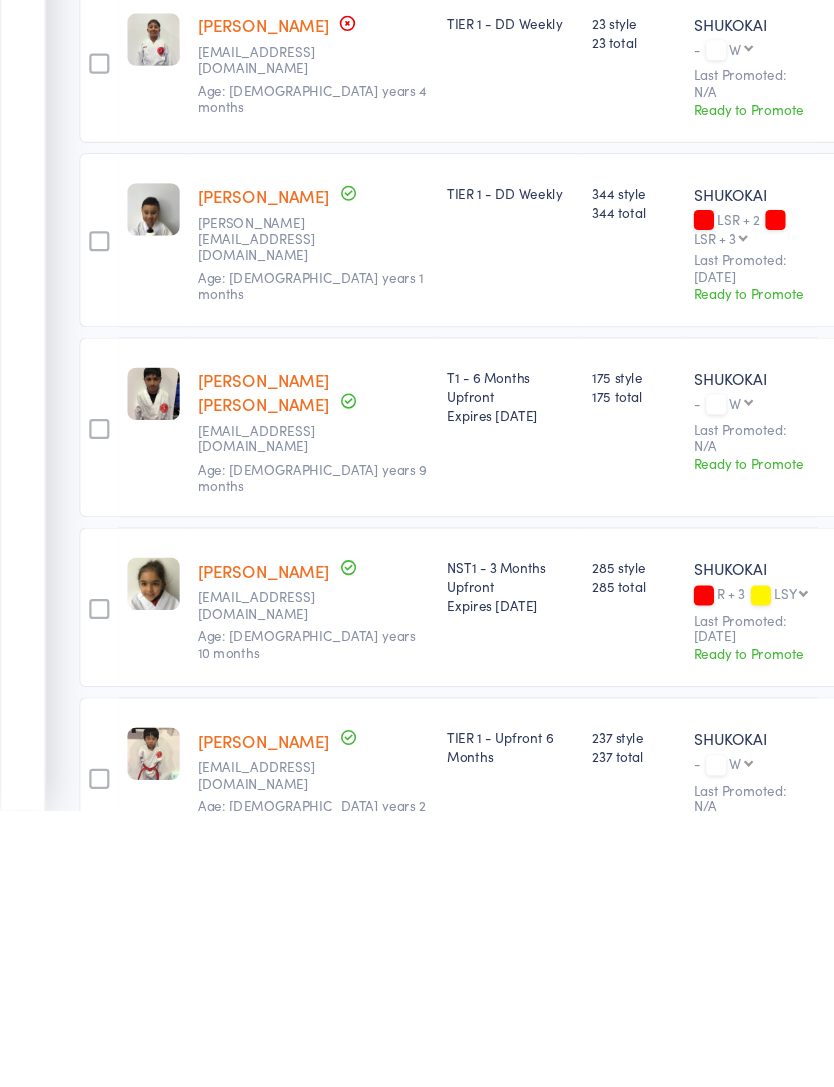 scroll, scrollTop: 570, scrollLeft: 0, axis: vertical 